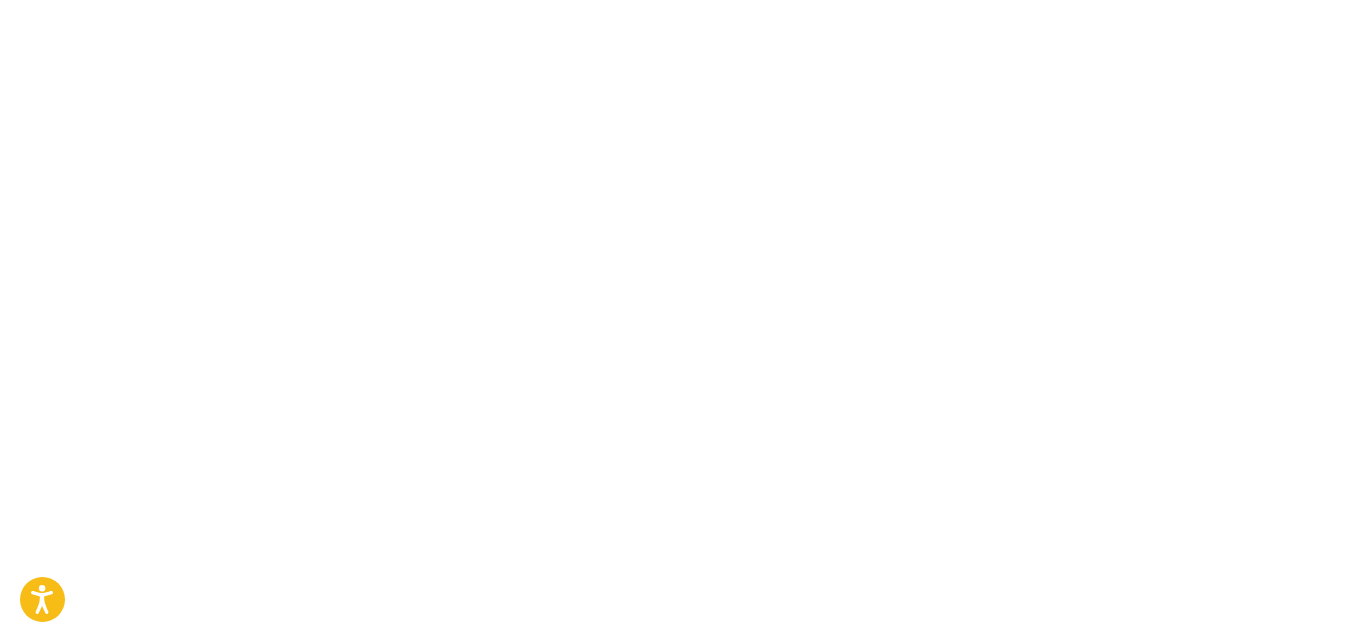 scroll, scrollTop: 0, scrollLeft: 0, axis: both 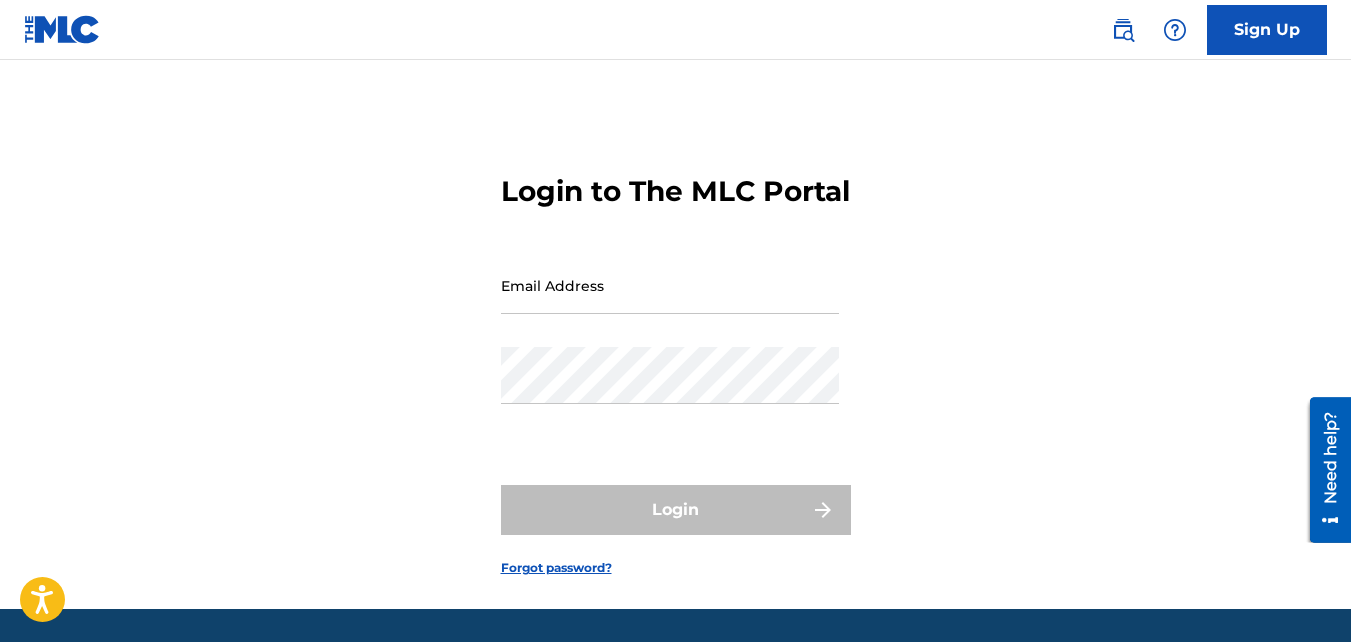 type on "[LAST]498.rj@example.com" 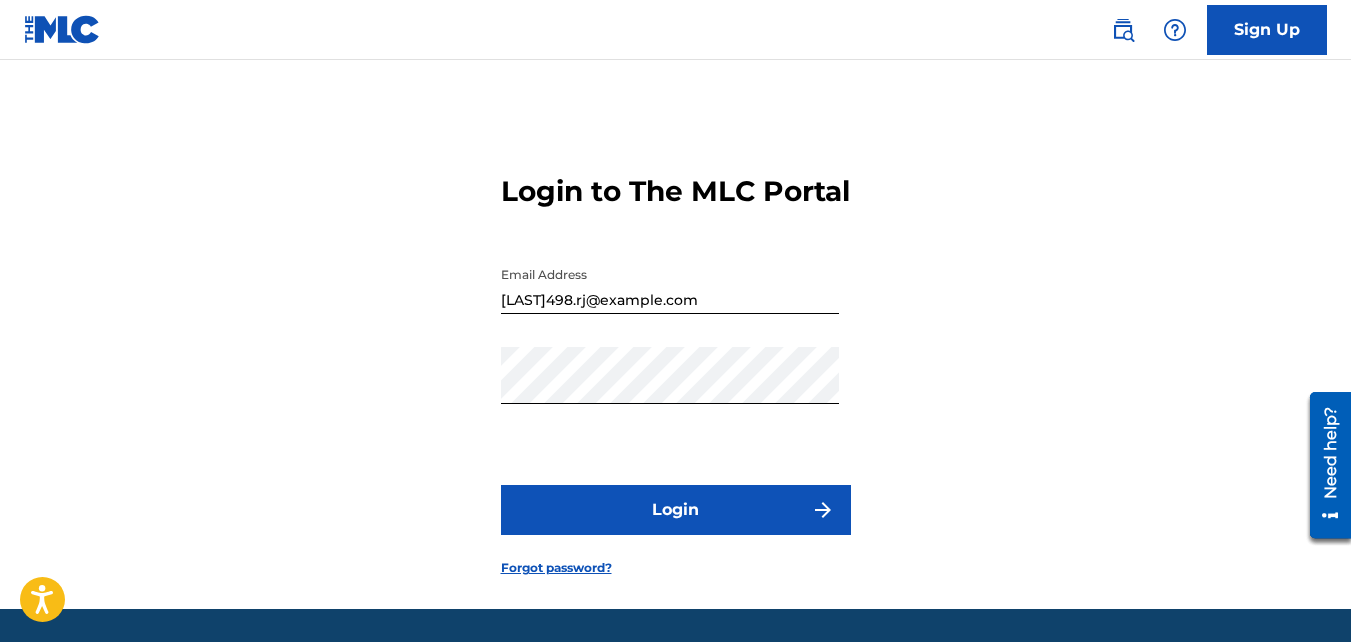 click on "Login" at bounding box center [676, 510] 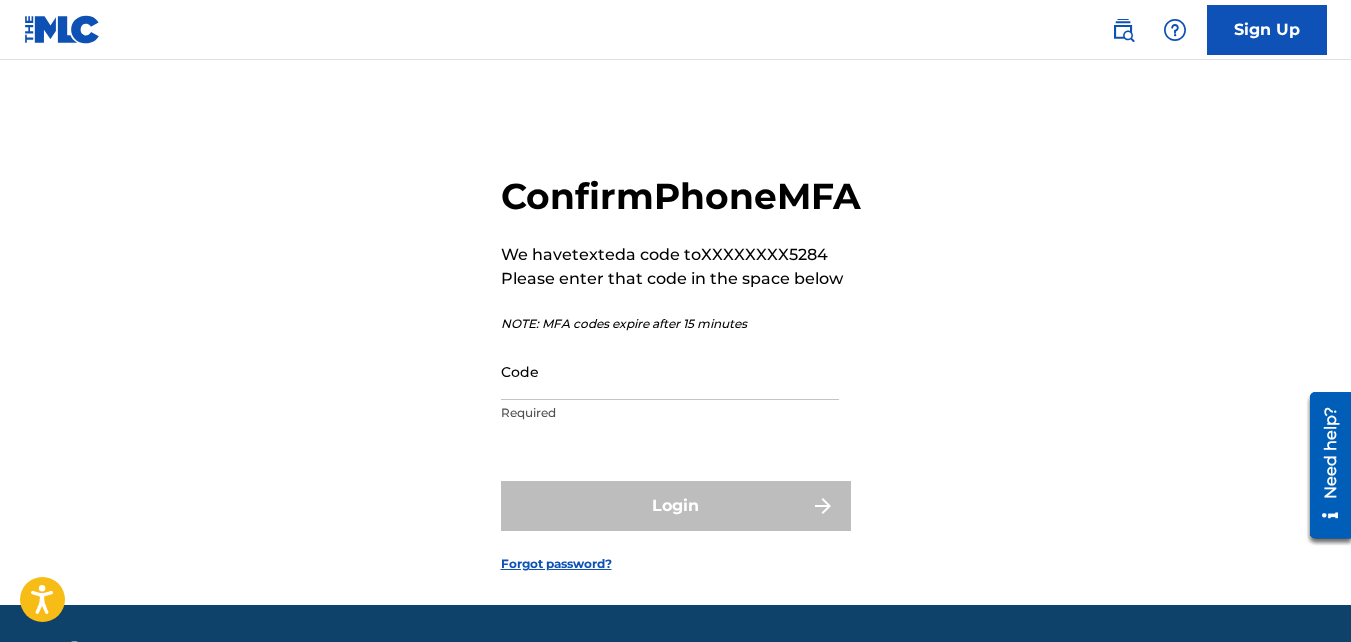 click on "Code" at bounding box center (670, 371) 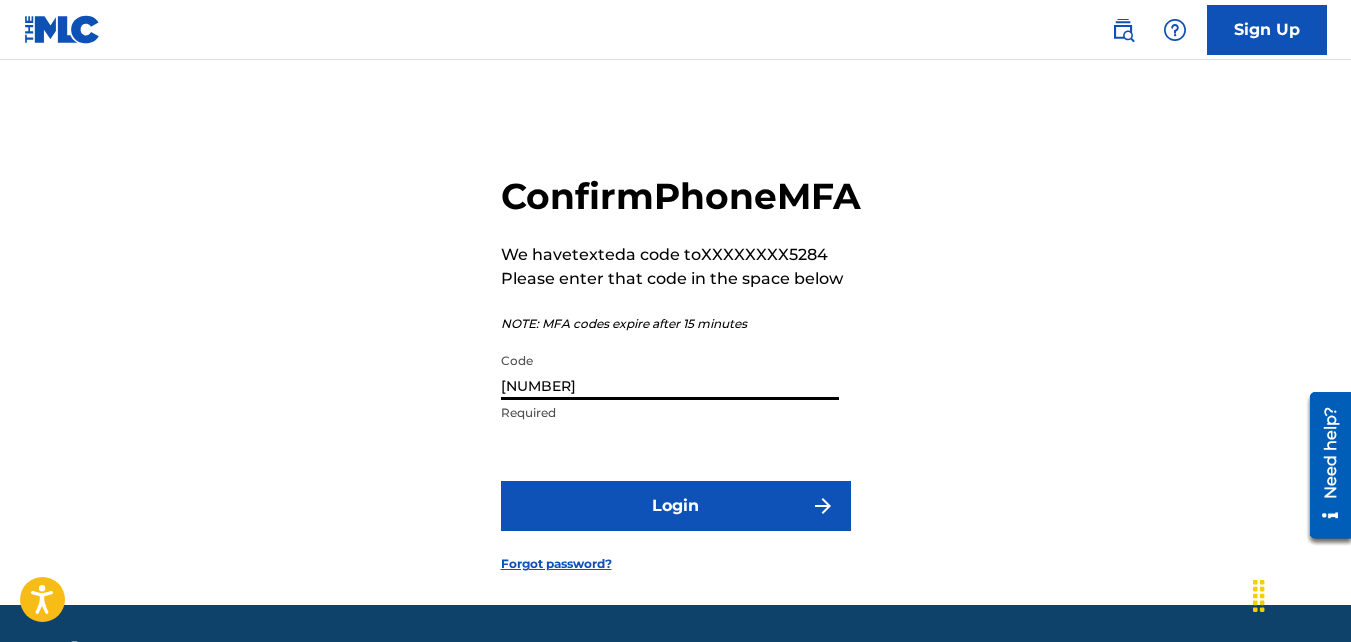 type on "[NUMBER]" 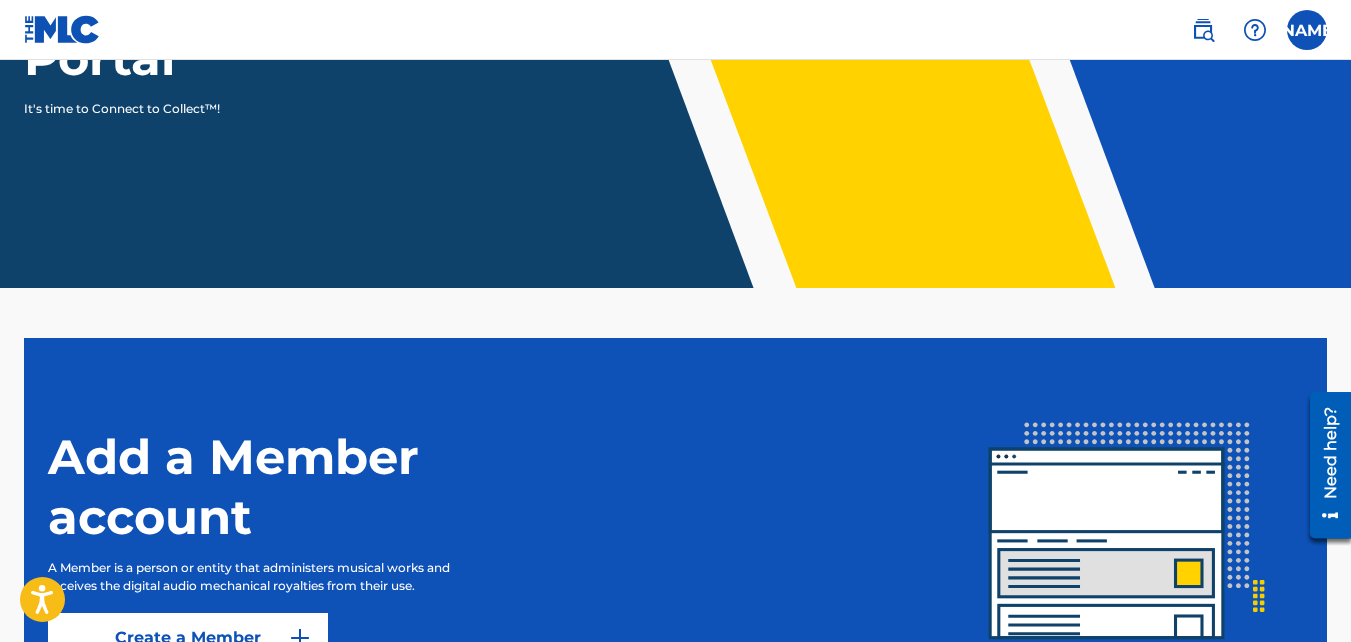 scroll, scrollTop: 0, scrollLeft: 0, axis: both 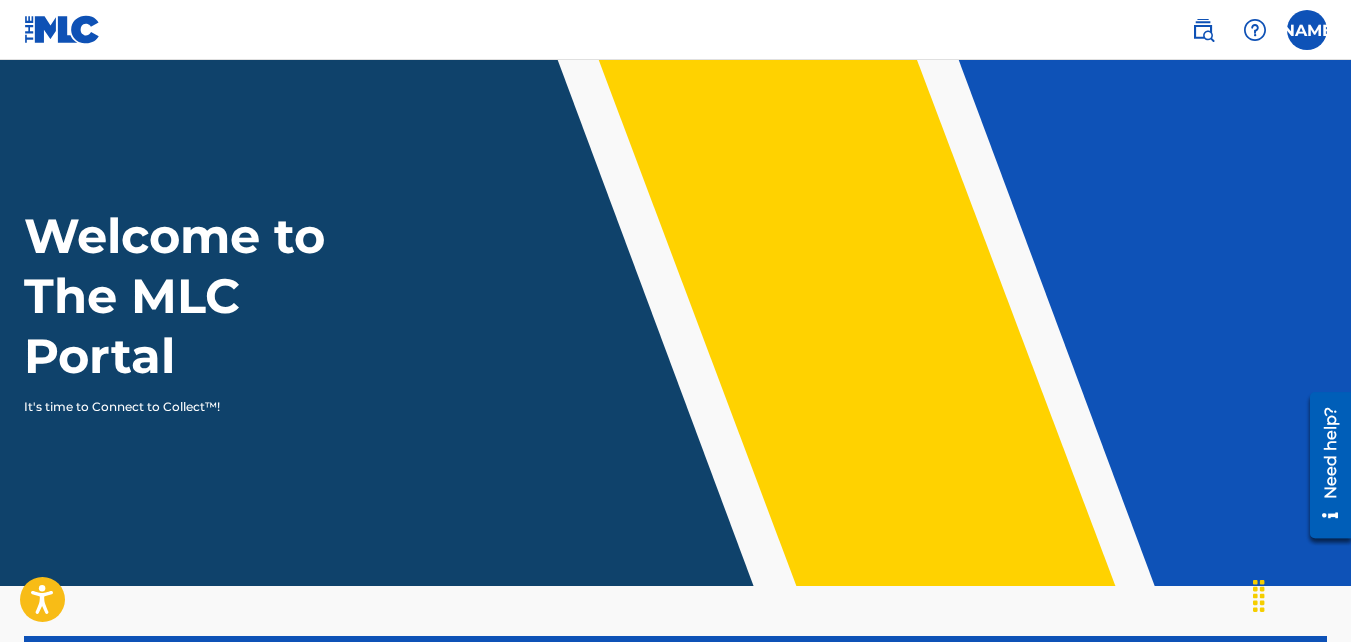 click at bounding box center [1203, 30] 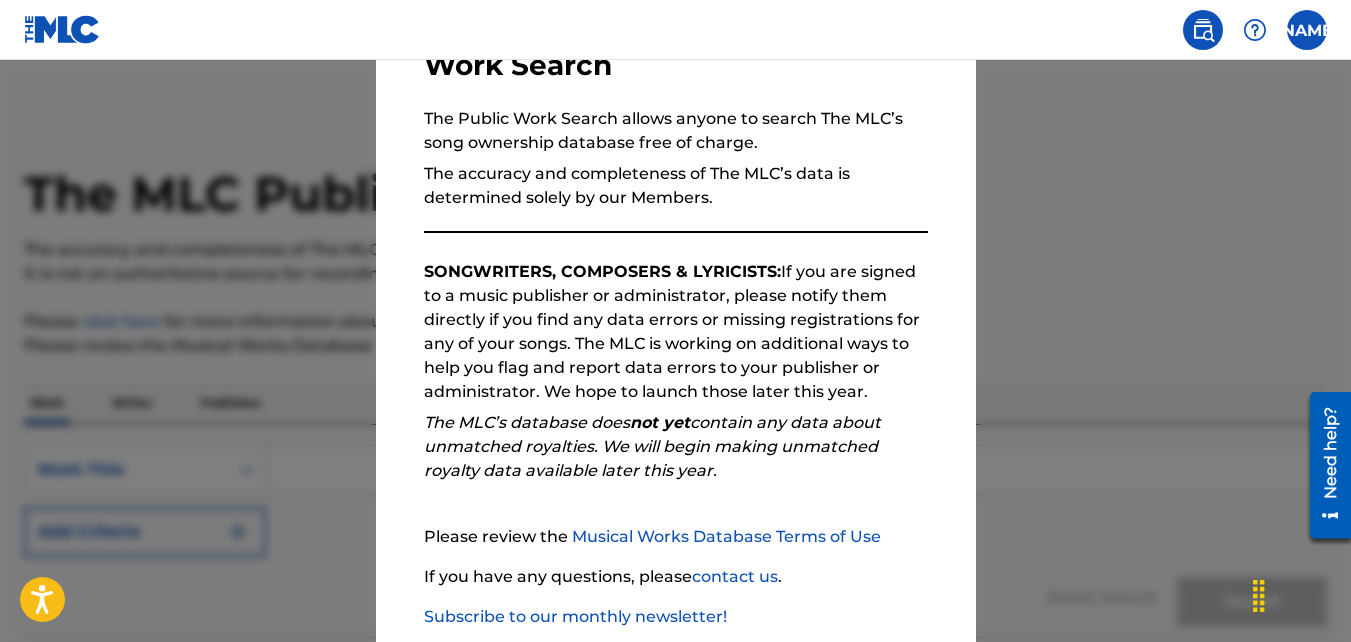 scroll, scrollTop: 273, scrollLeft: 0, axis: vertical 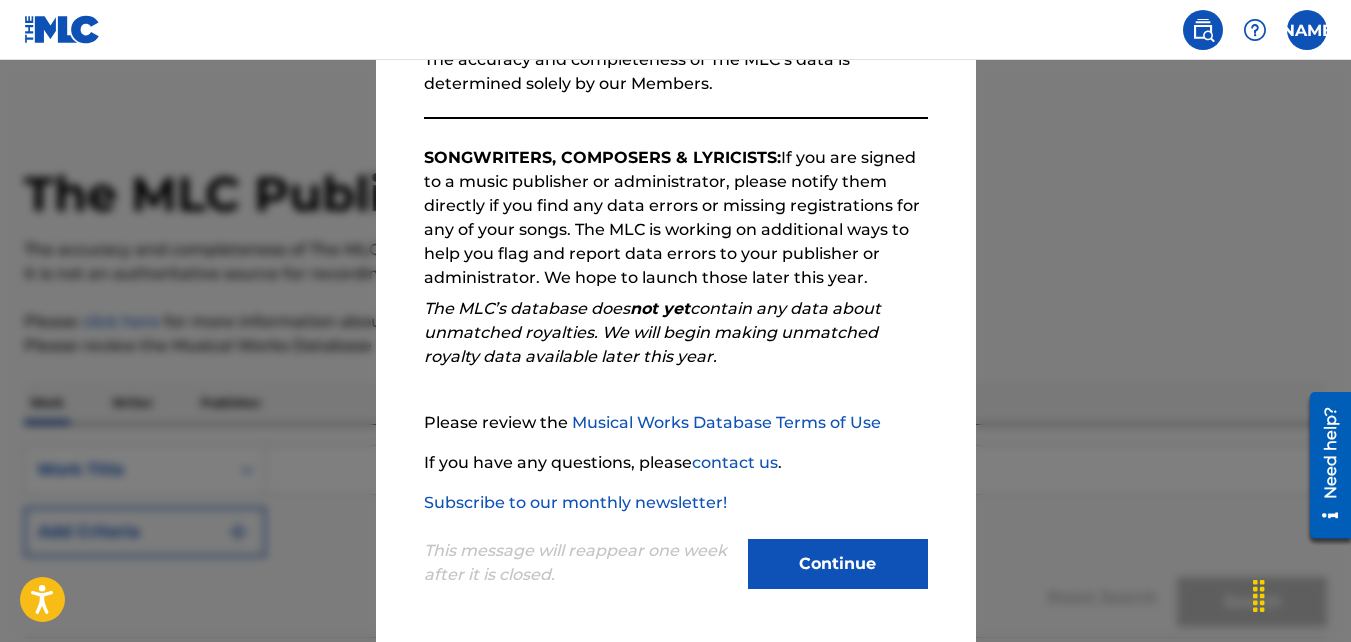 click on "Continue" at bounding box center [838, 564] 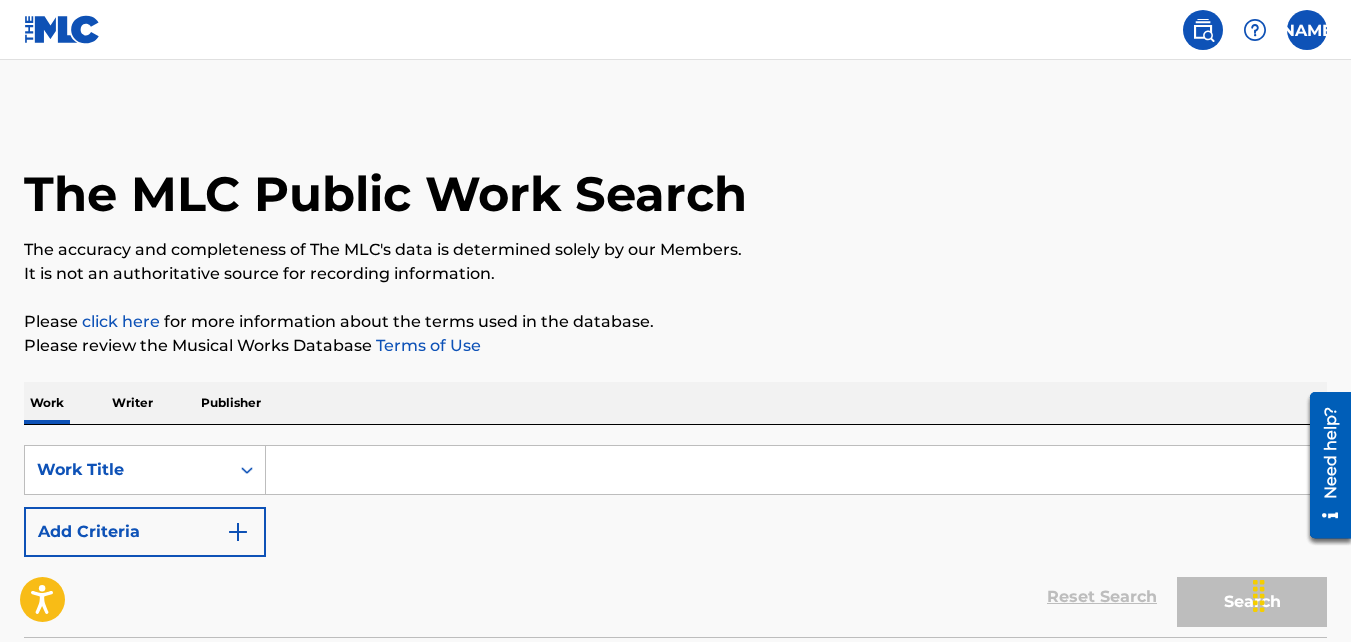 click on "Publisher" at bounding box center [231, 403] 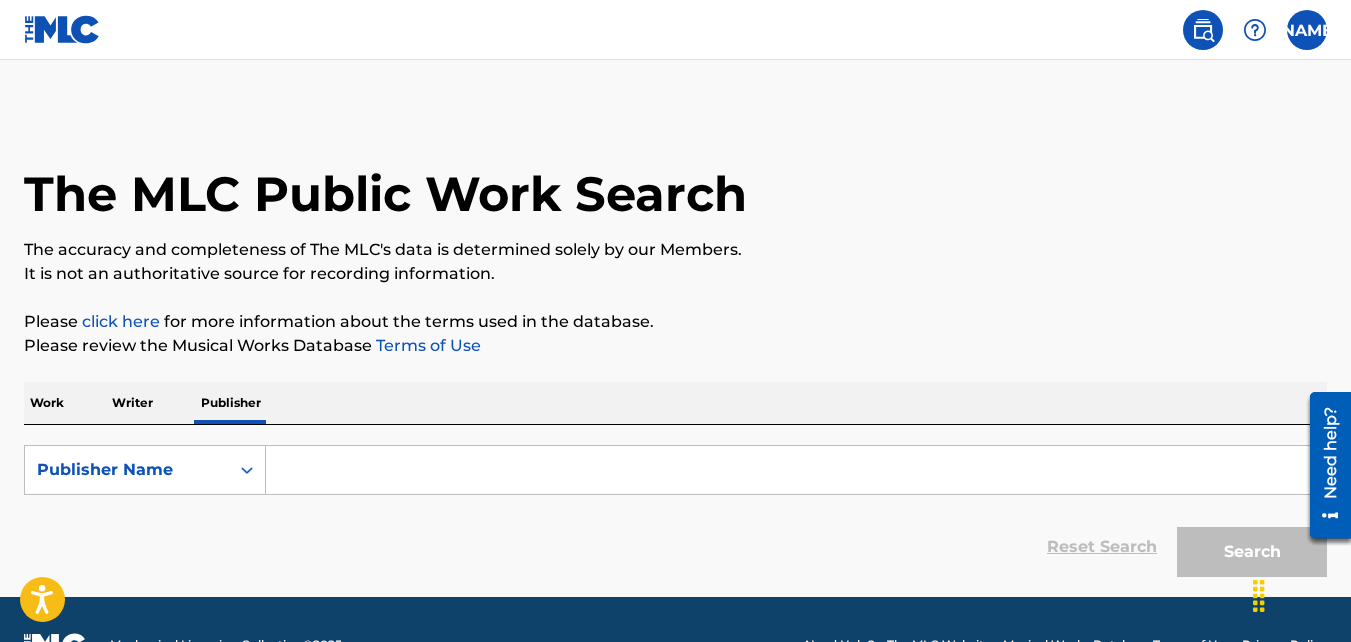click at bounding box center (796, 470) 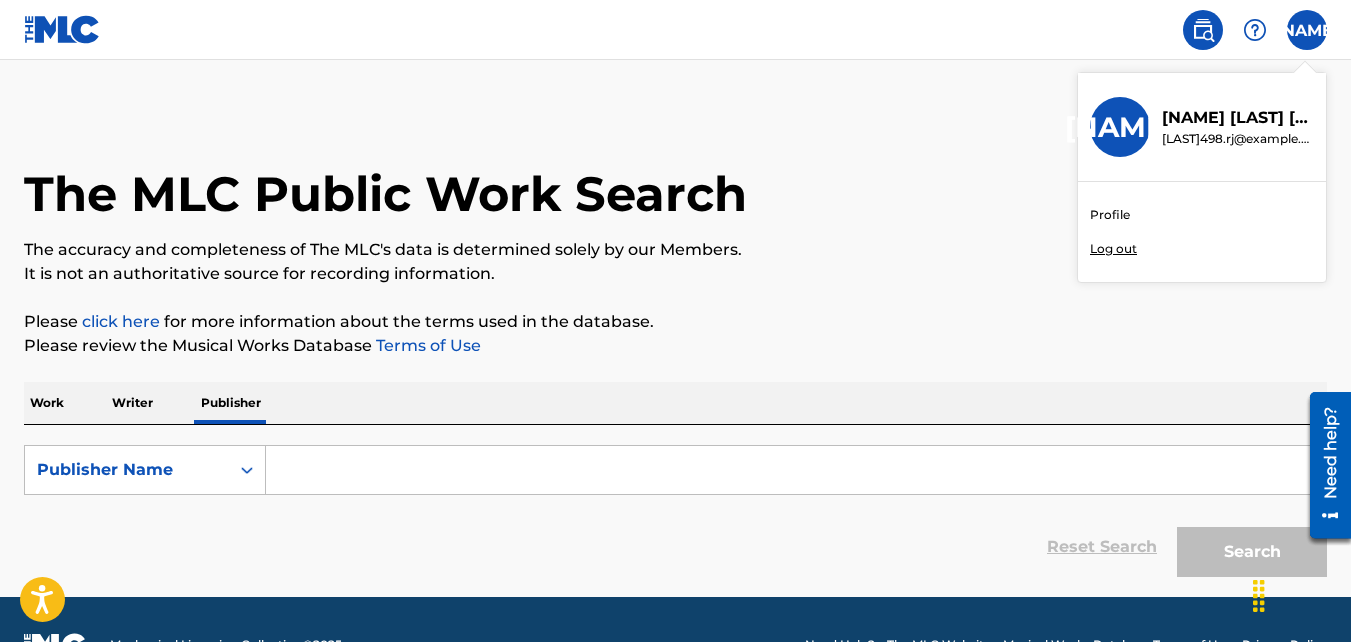 click on "RJ RJ [LAST] [LAST] [EMAIL] Profile Log out The MLC Public Work Search The accuracy and completeness of The MLC's data is determined solely by our Members. It is not an authoritative source for recording information. Please click here for more information about the terms used in the database. Please review the Musical Works Database Terms of Use Work Writer SearchWithCriteriaed48f144-add3-4c9b-a4ca-471462b0e1bf Publisher Name Reset Search Search Mechanical Licensing Collective © 2025 Need Help? The MLC Website Musical Works Database Terms of Use Privacy Policy" at bounding box center [675, 346] 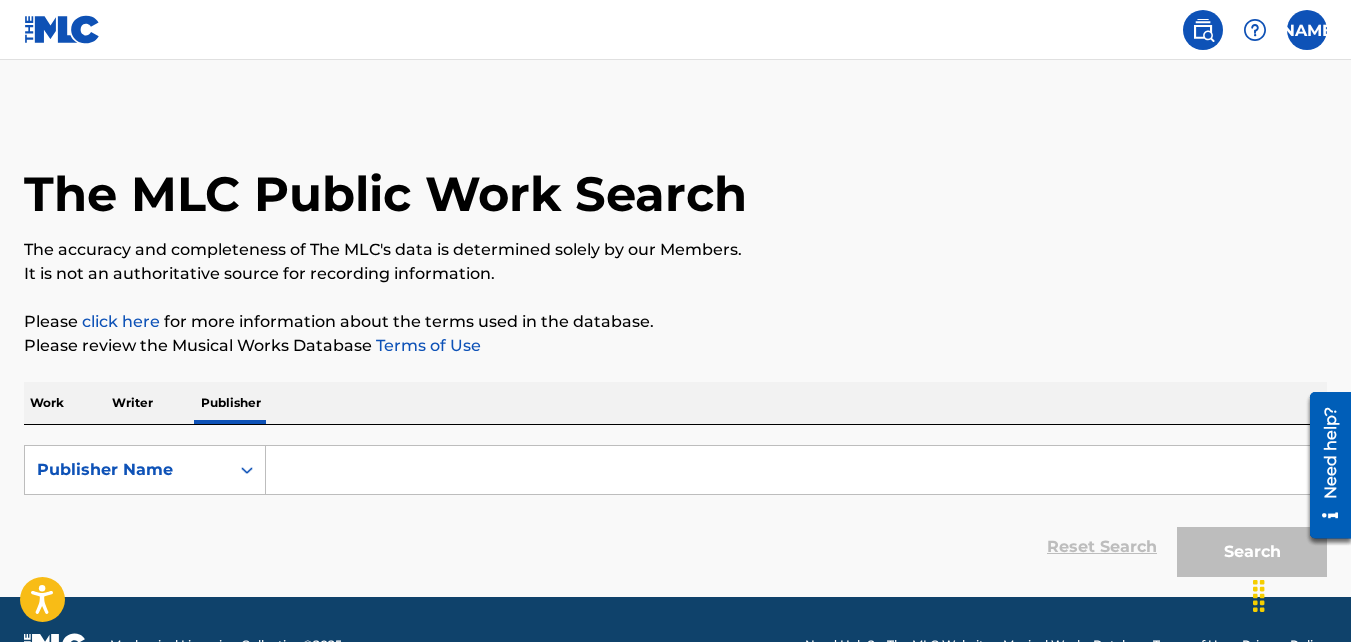 scroll, scrollTop: 51, scrollLeft: 0, axis: vertical 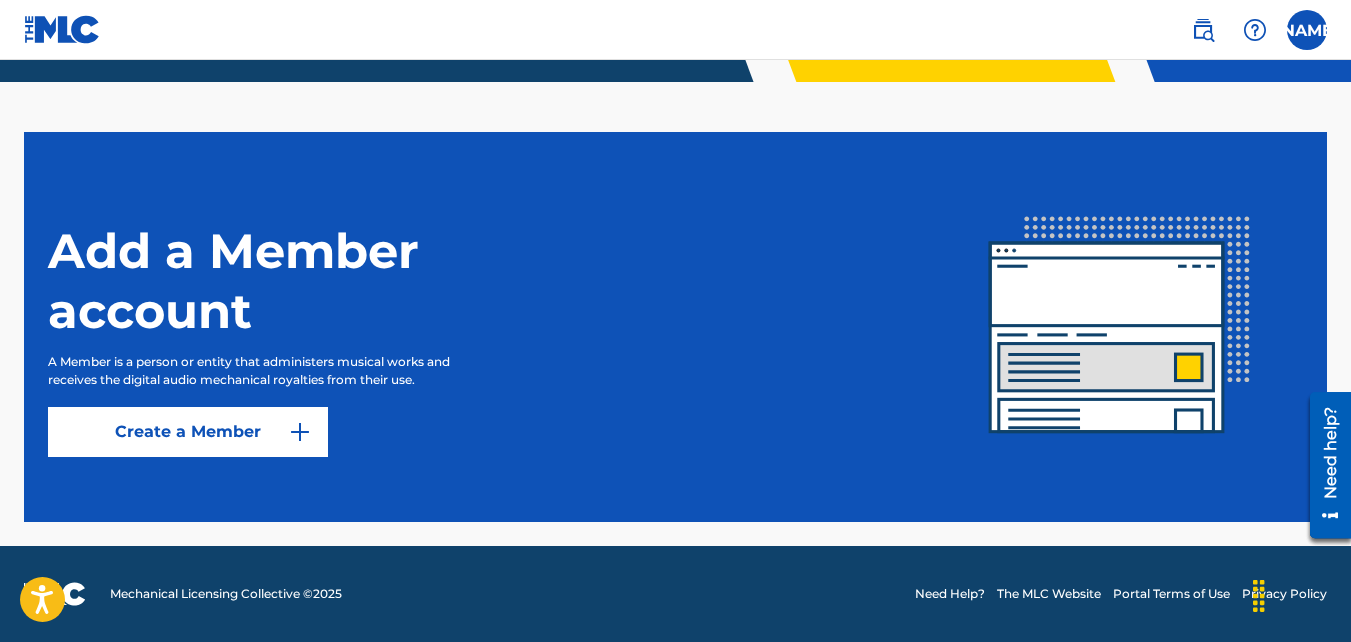 click on "Add a Member account A Member is a person or entity that administers musical works and receives the digital audio mechanical royalties from their use. Create a Member" at bounding box center (492, 327) 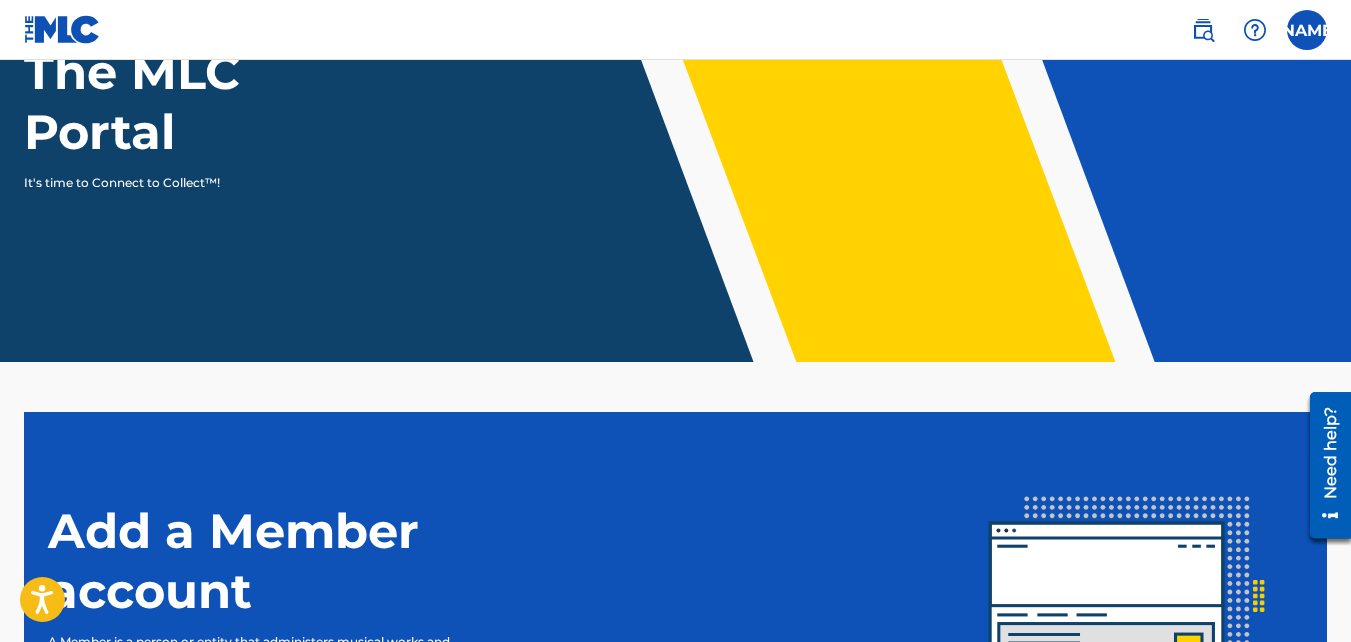 scroll, scrollTop: 0, scrollLeft: 0, axis: both 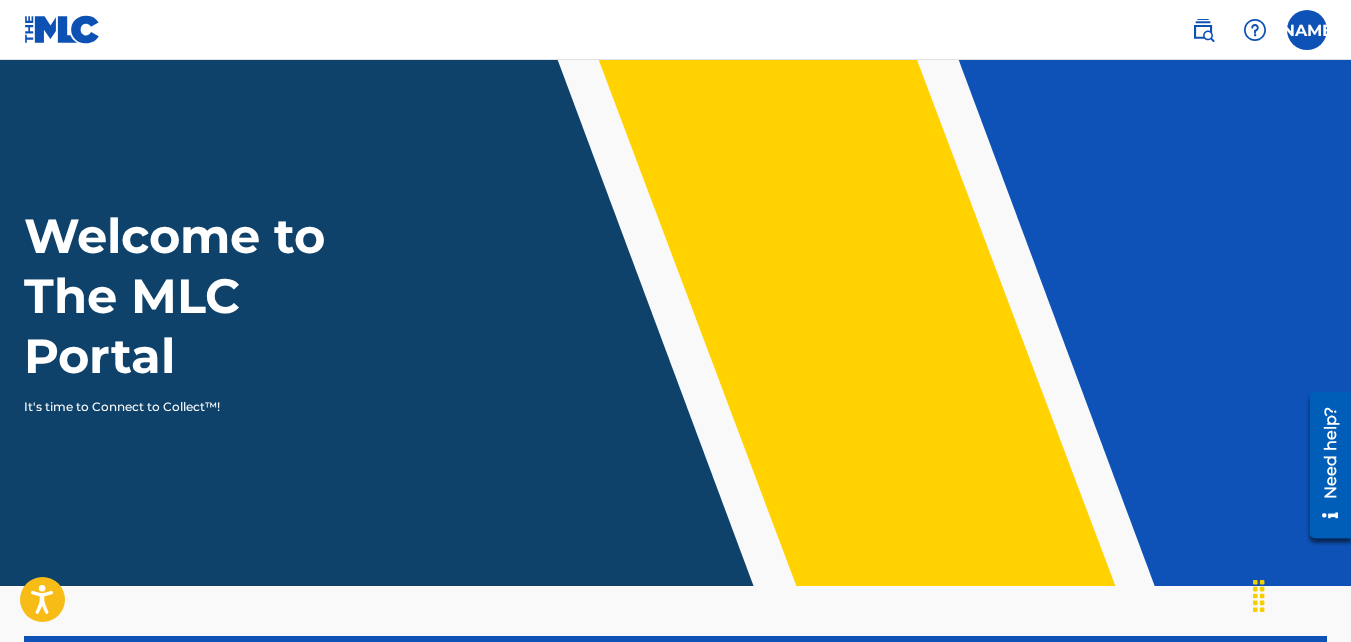click at bounding box center [1255, 30] 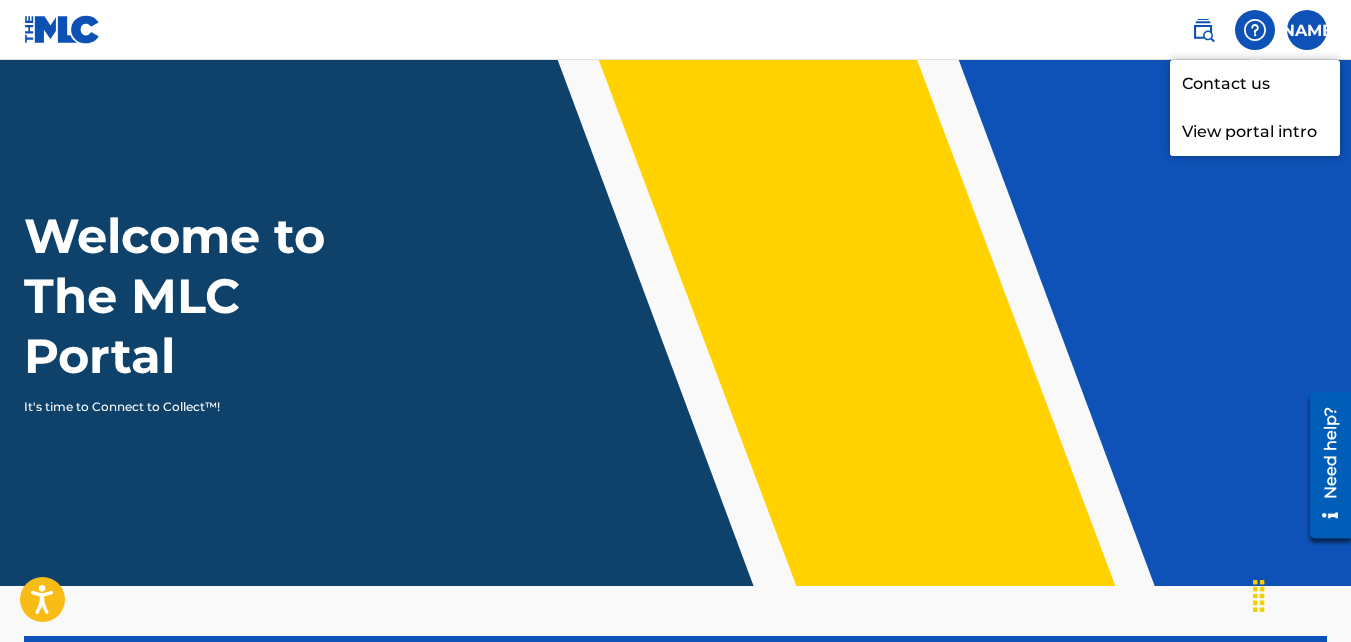 click on "Contact us" at bounding box center [1255, 84] 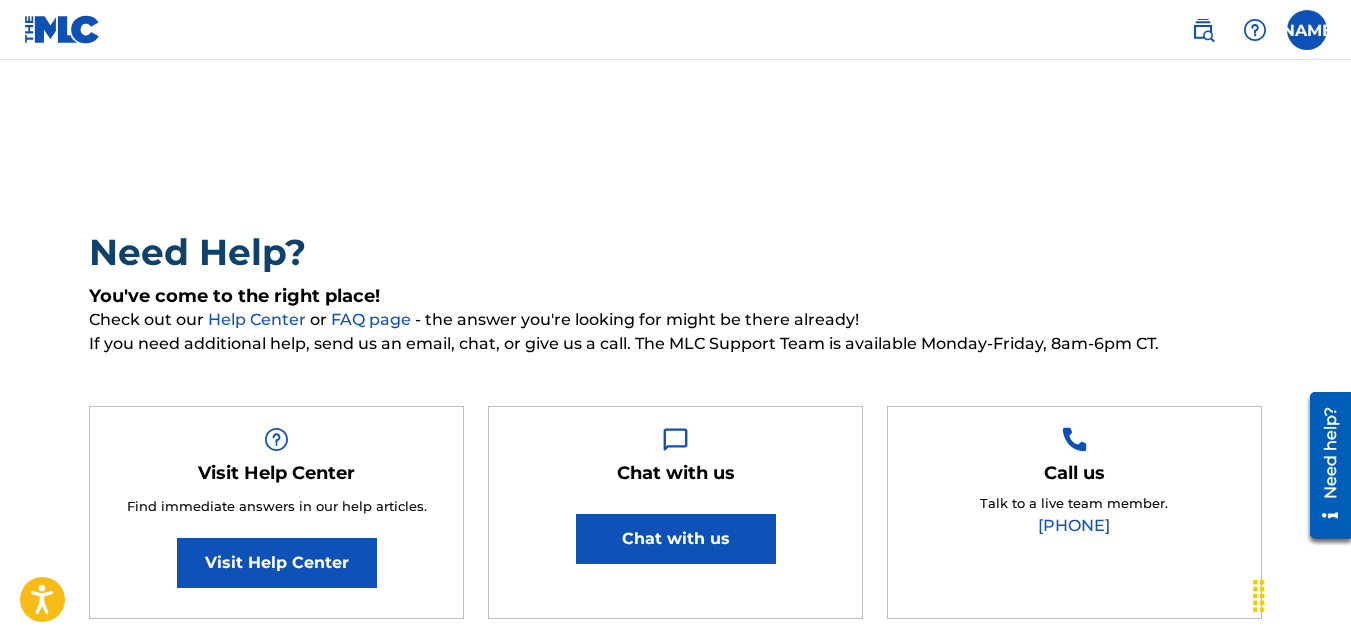 click on "Chat with us" at bounding box center (676, 539) 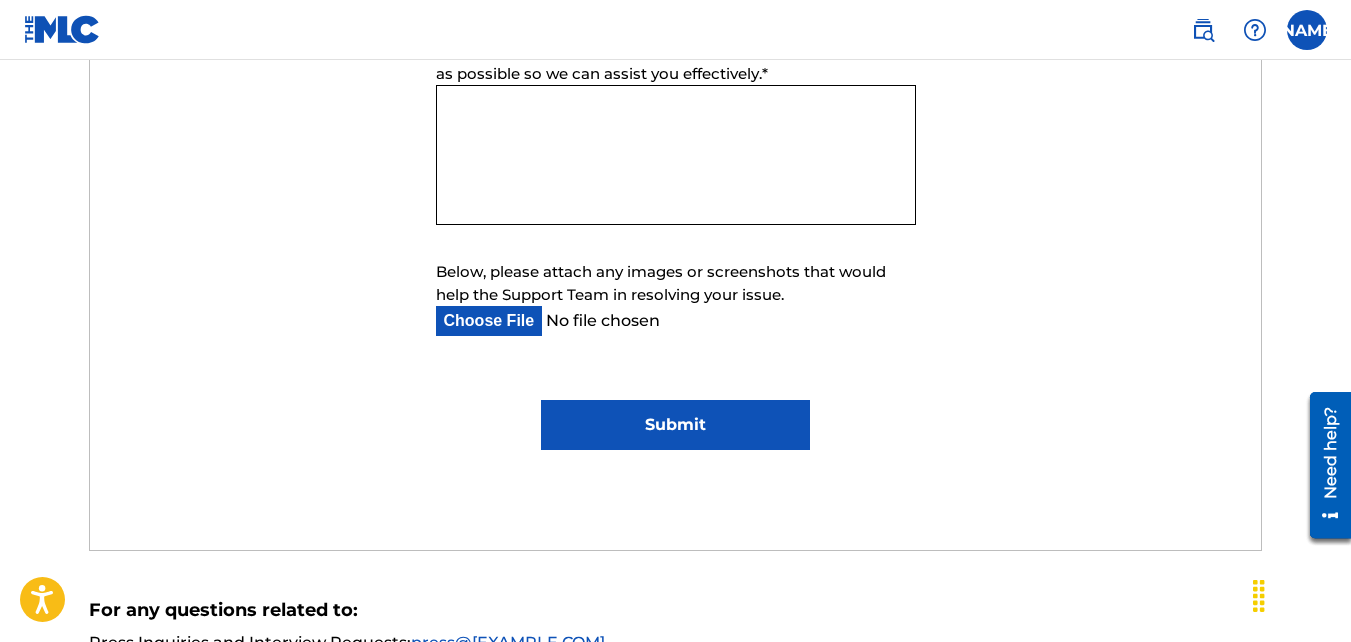scroll, scrollTop: 1166, scrollLeft: 0, axis: vertical 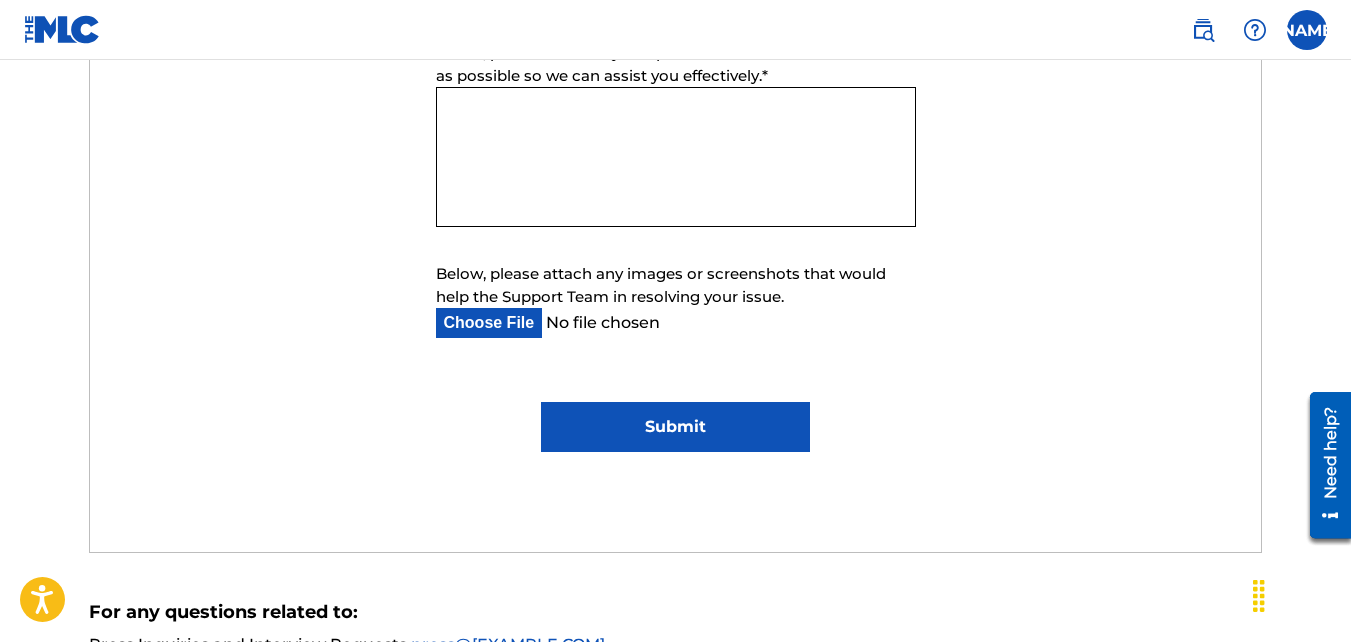 click on "Below, please attach any images or screenshots that would help the Support Team in resolving your issue." at bounding box center [660, 323] 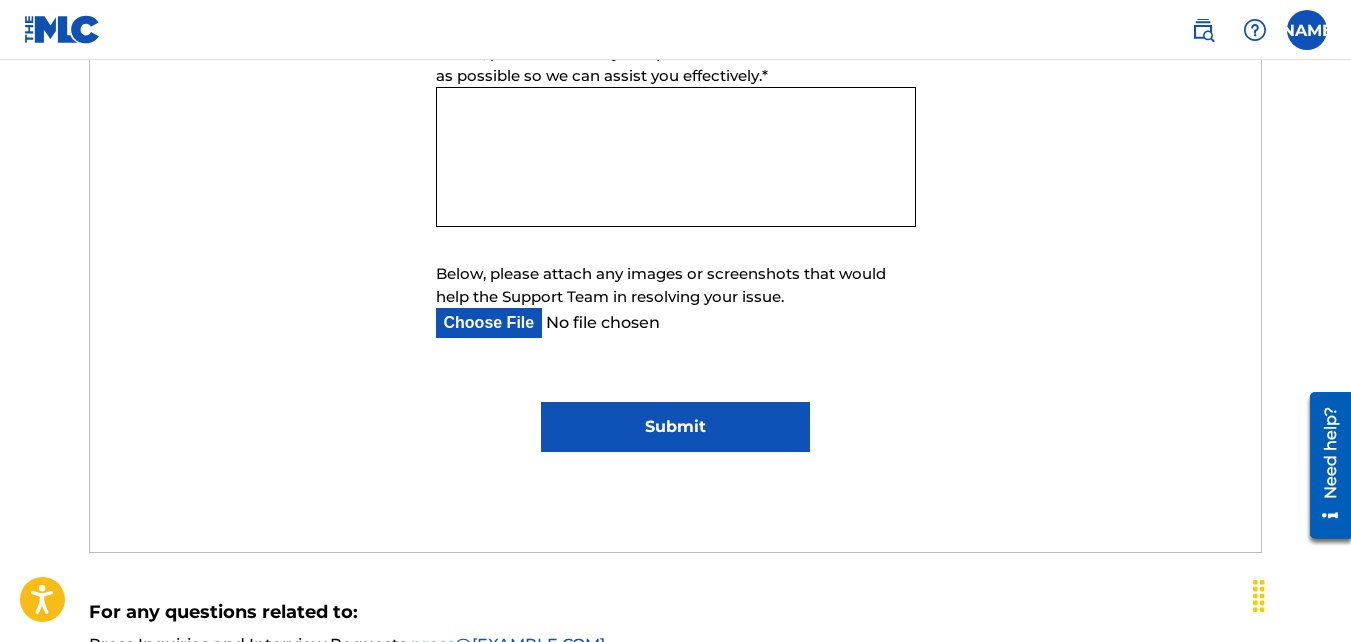type on "C:\fakepath\IMG_5162.PNG" 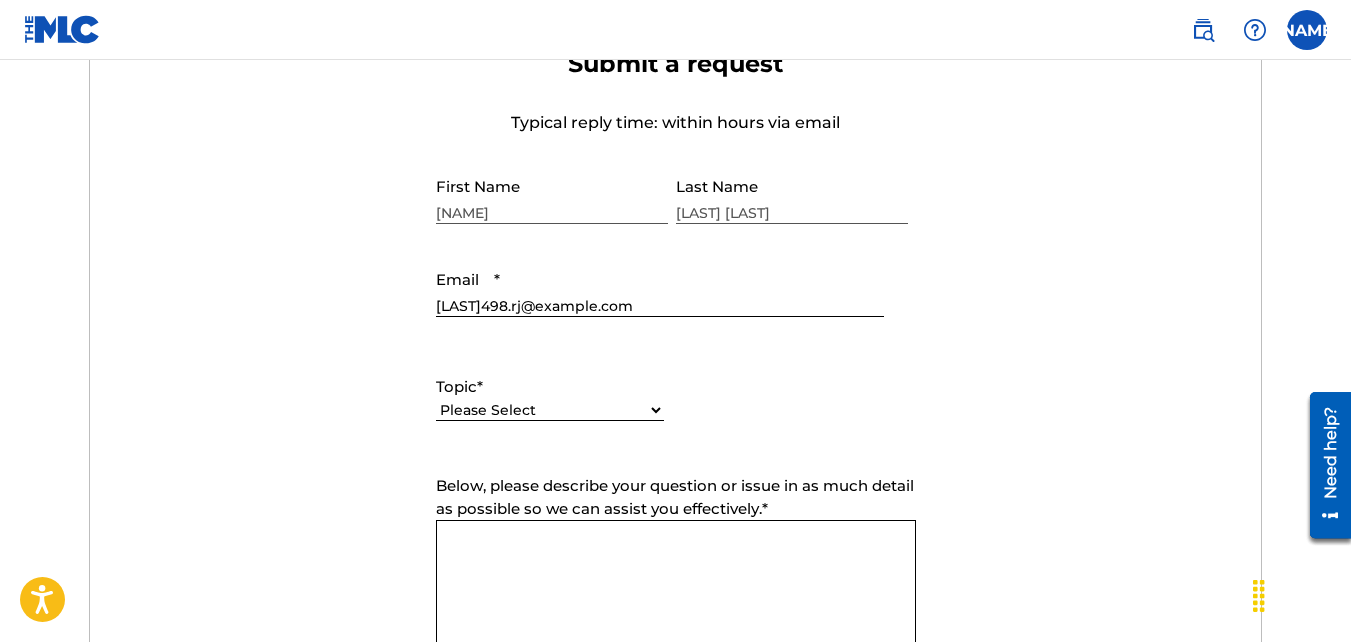 scroll, scrollTop: 751, scrollLeft: 0, axis: vertical 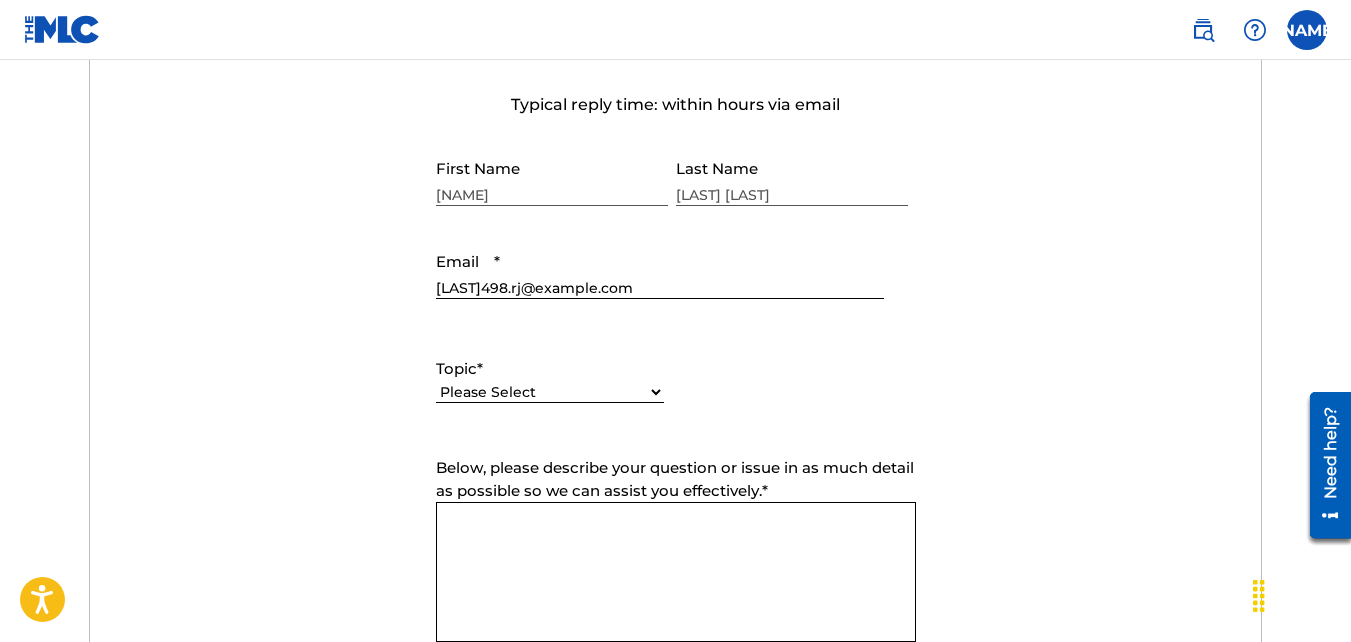 click on "Please Select I need help with my account I need help with managing my catalog I need help with the Public Search I need help with information about The MLC I need help with payment I need help with DQI" at bounding box center (550, 392) 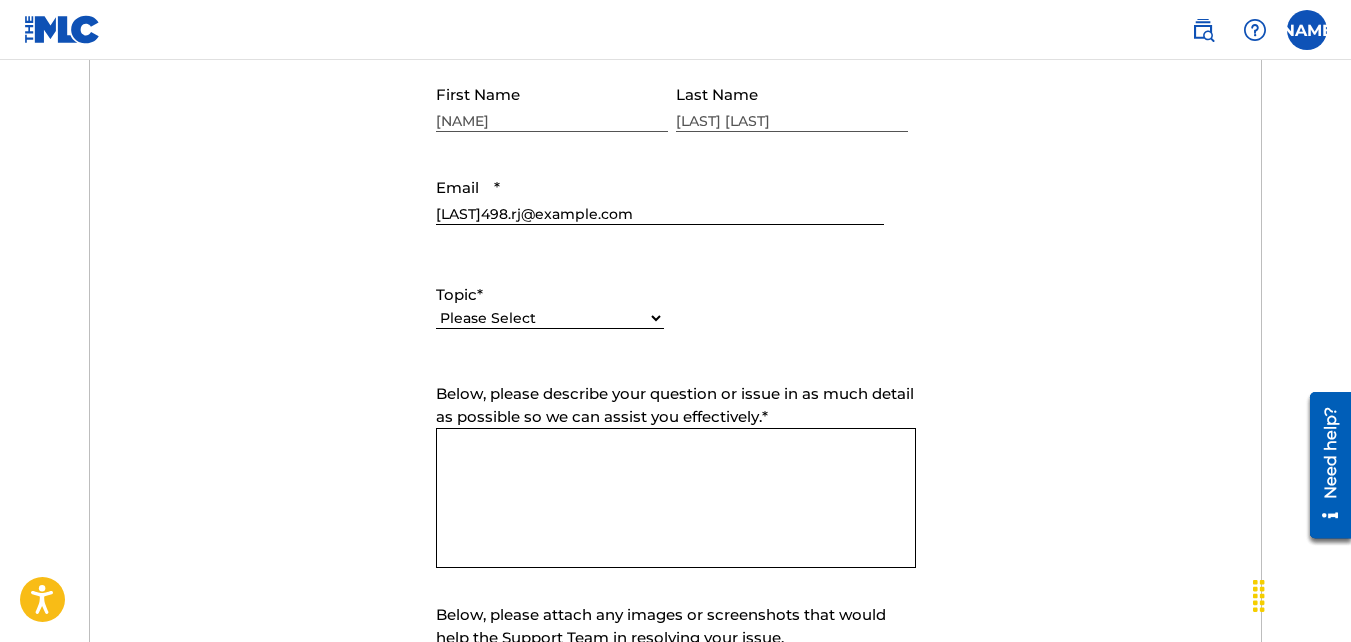 scroll, scrollTop: 854, scrollLeft: 0, axis: vertical 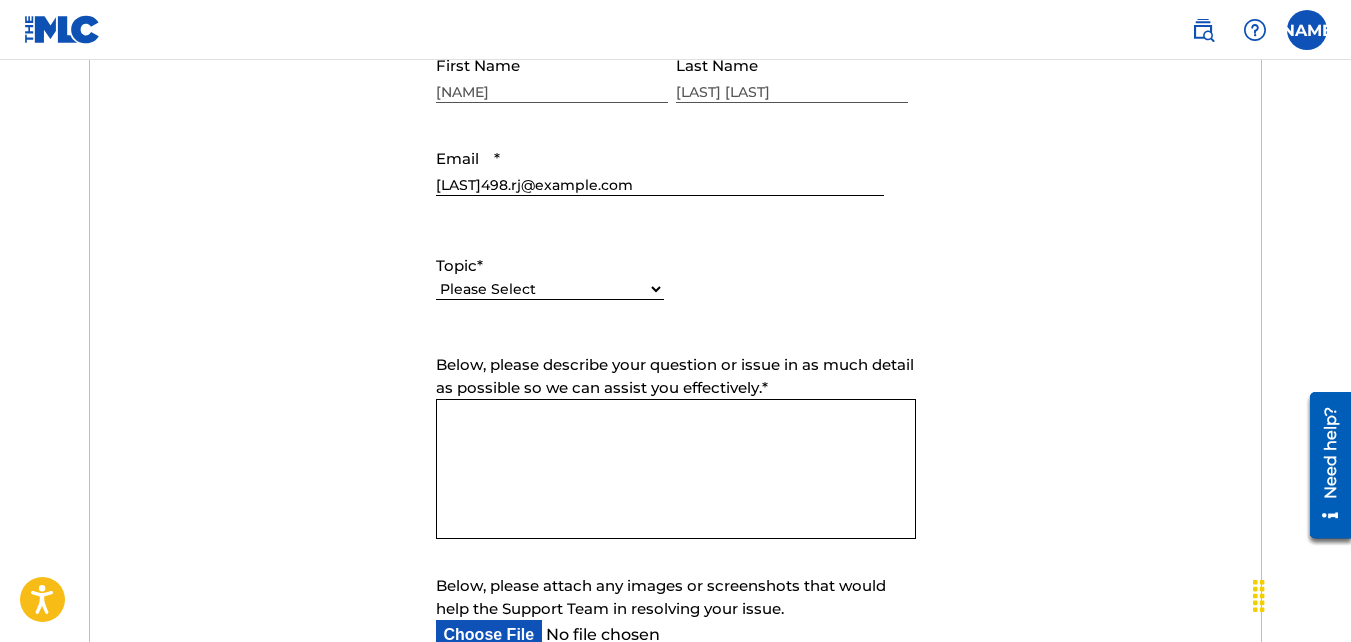 click on "Please Select I need help with my account I need help with managing my catalog I need help with the Public Search I need help with information about The MLC I need help with payment I need help with DQI" at bounding box center [550, 289] 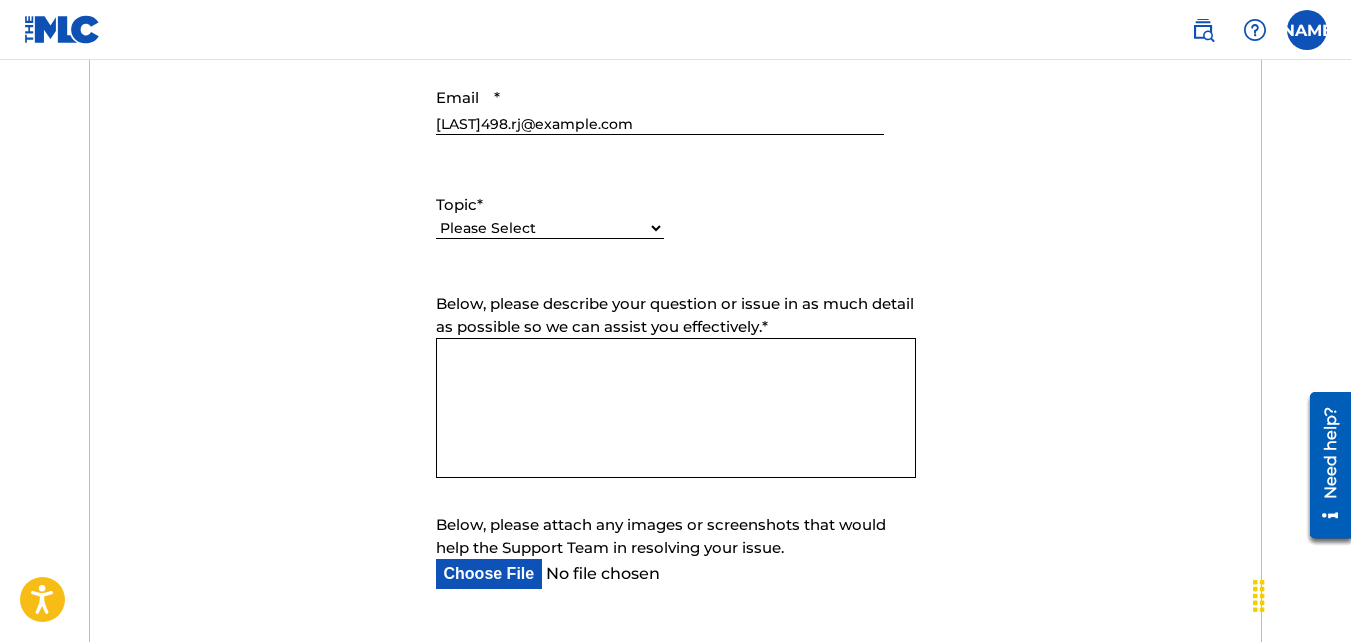 scroll, scrollTop: 927, scrollLeft: 0, axis: vertical 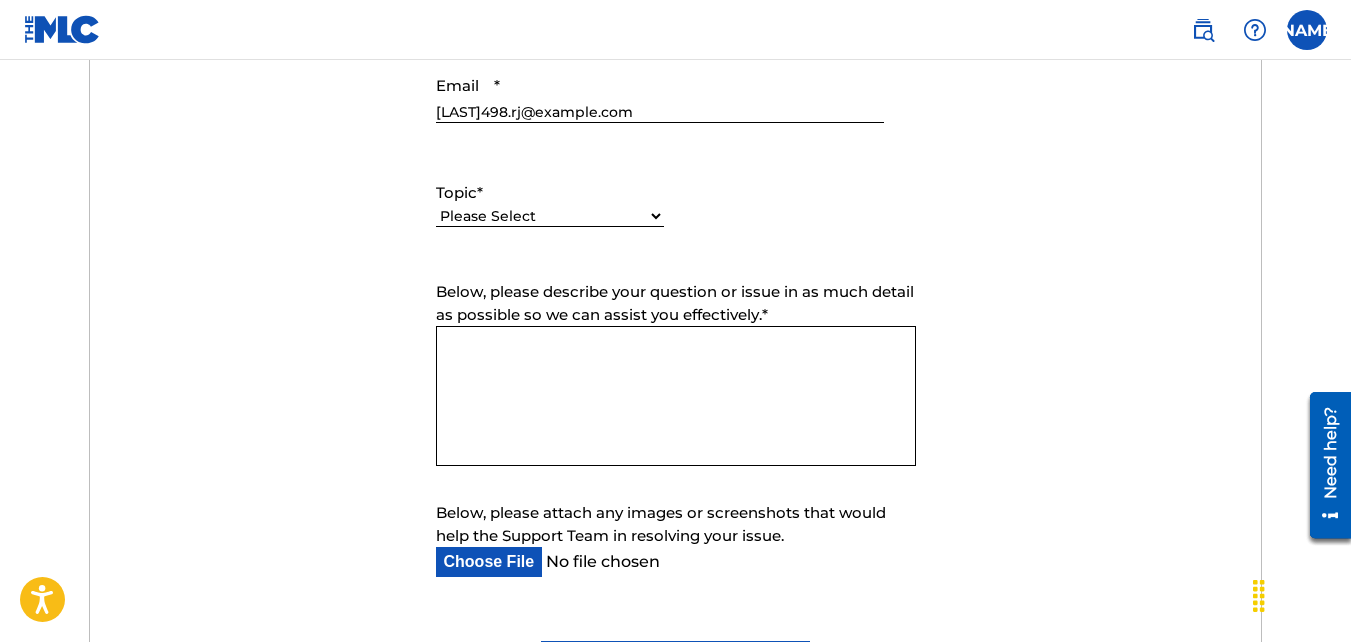 click on "Please Select I need help with my account I need help with managing my catalog I need help with the Public Search I need help with information about The MLC I need help with payment I need help with DQI" at bounding box center (550, 216) 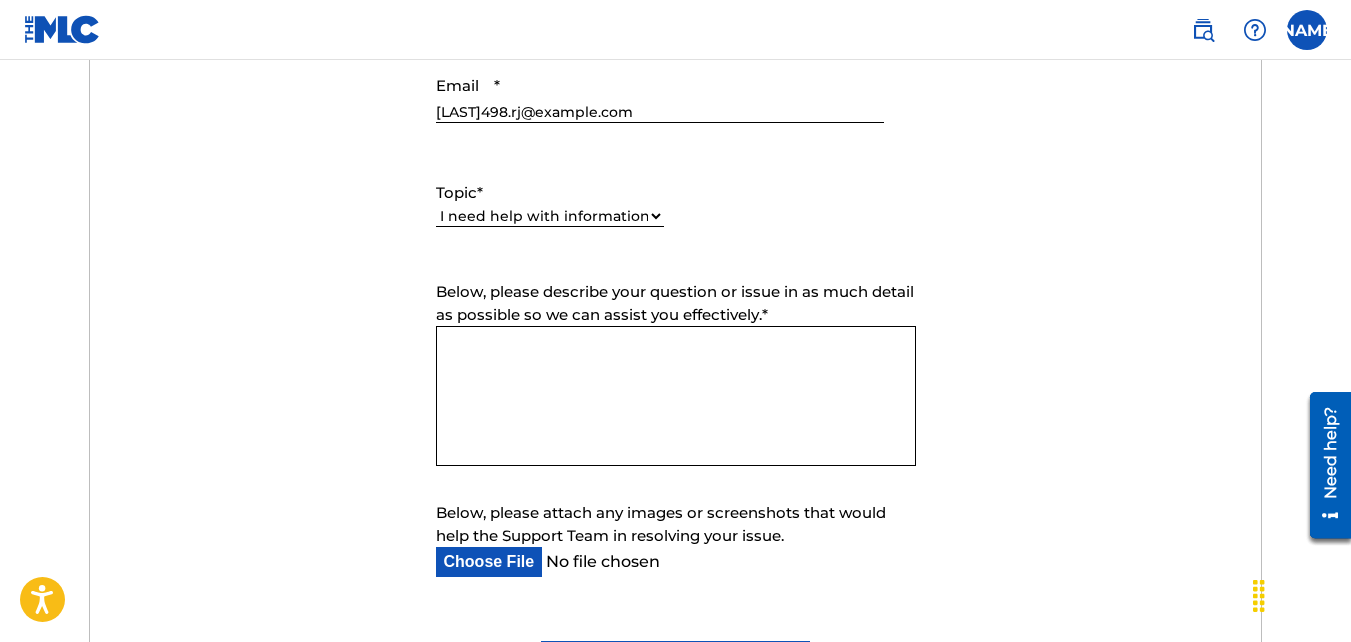 click on "Please Select I need help with my account I need help with managing my catalog I need help with the Public Search I need help with information about The MLC I need help with payment I need help with DQI" at bounding box center [550, 216] 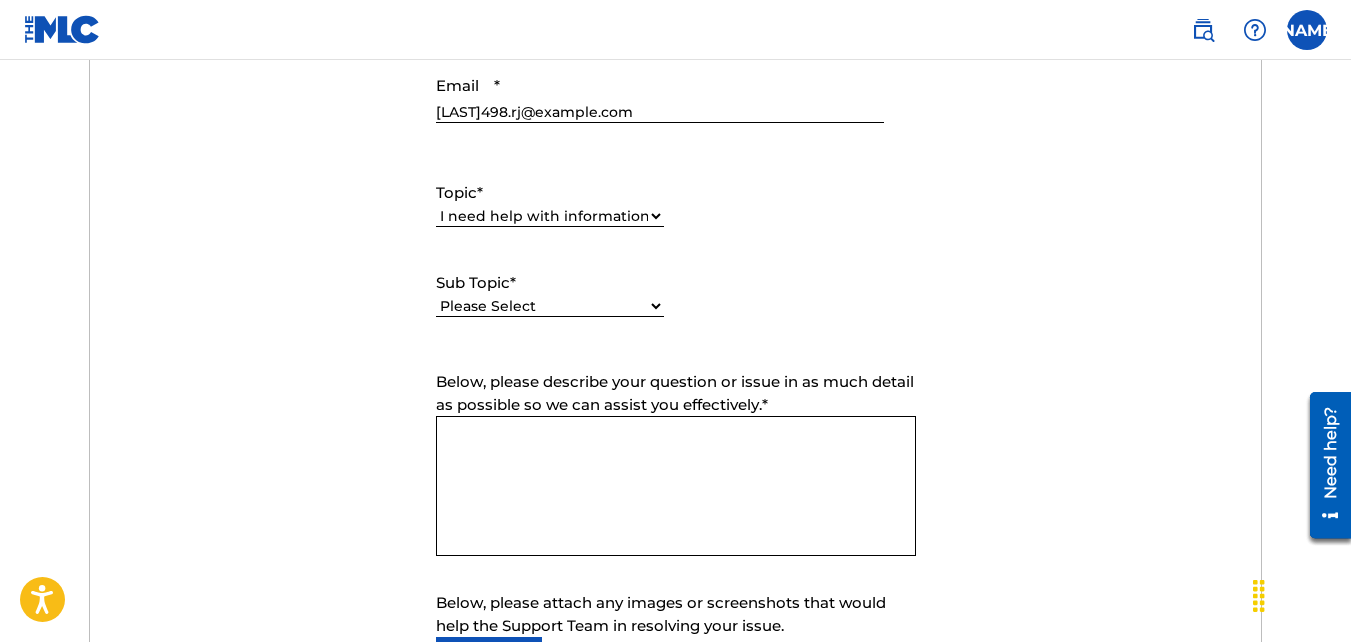 click on "Below, please describe your question or issue in as much detail as possible so we can assist you effectively. *" at bounding box center [676, 486] 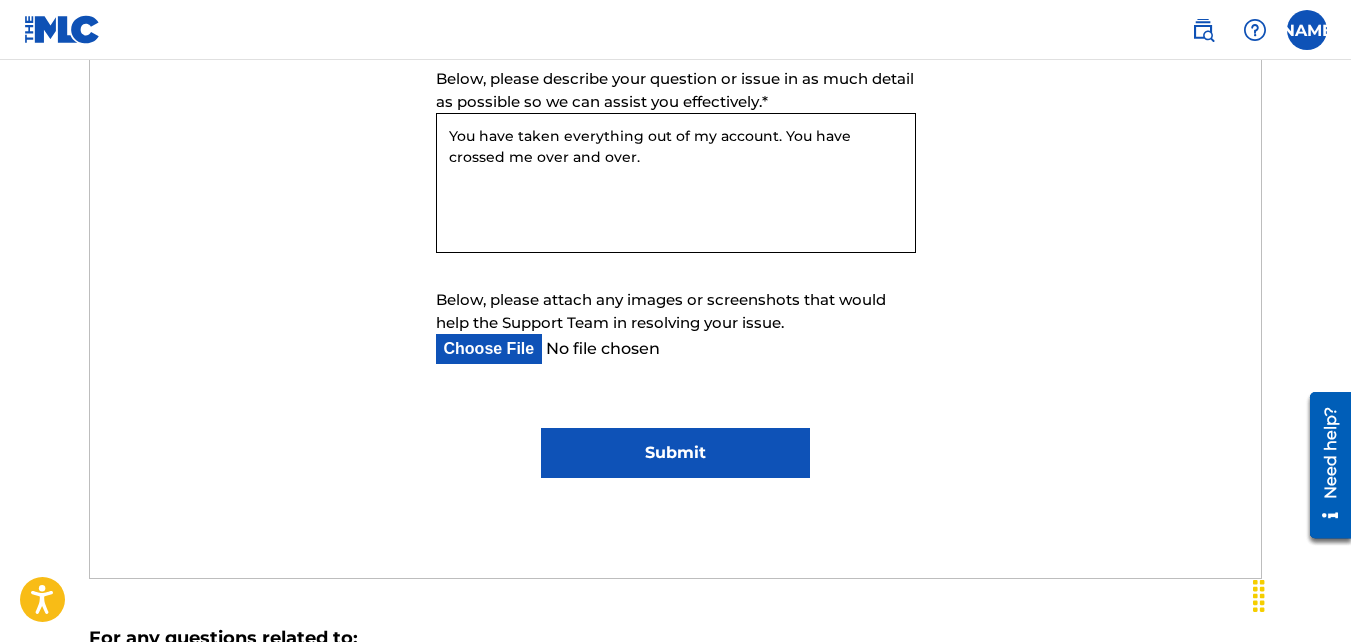 type on "You have taken everything out of my account. You have crossed me over and over." 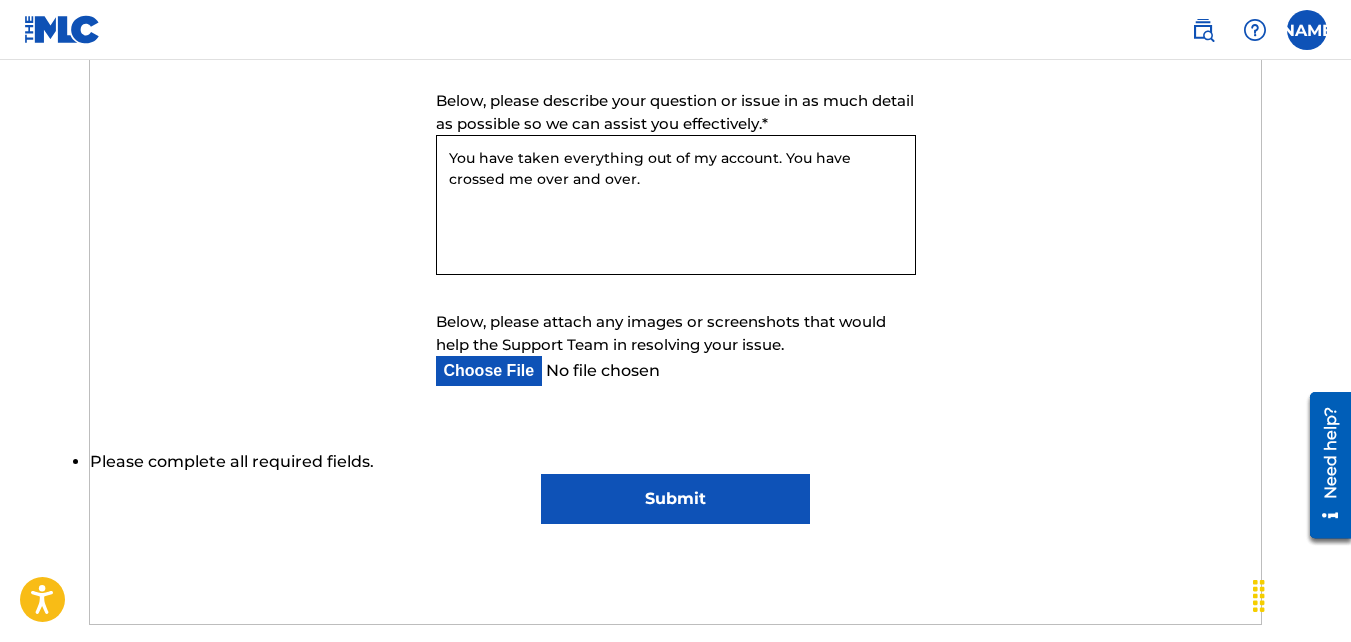 click on "You have taken everything out of my account. You have crossed me over and over." at bounding box center [676, 205] 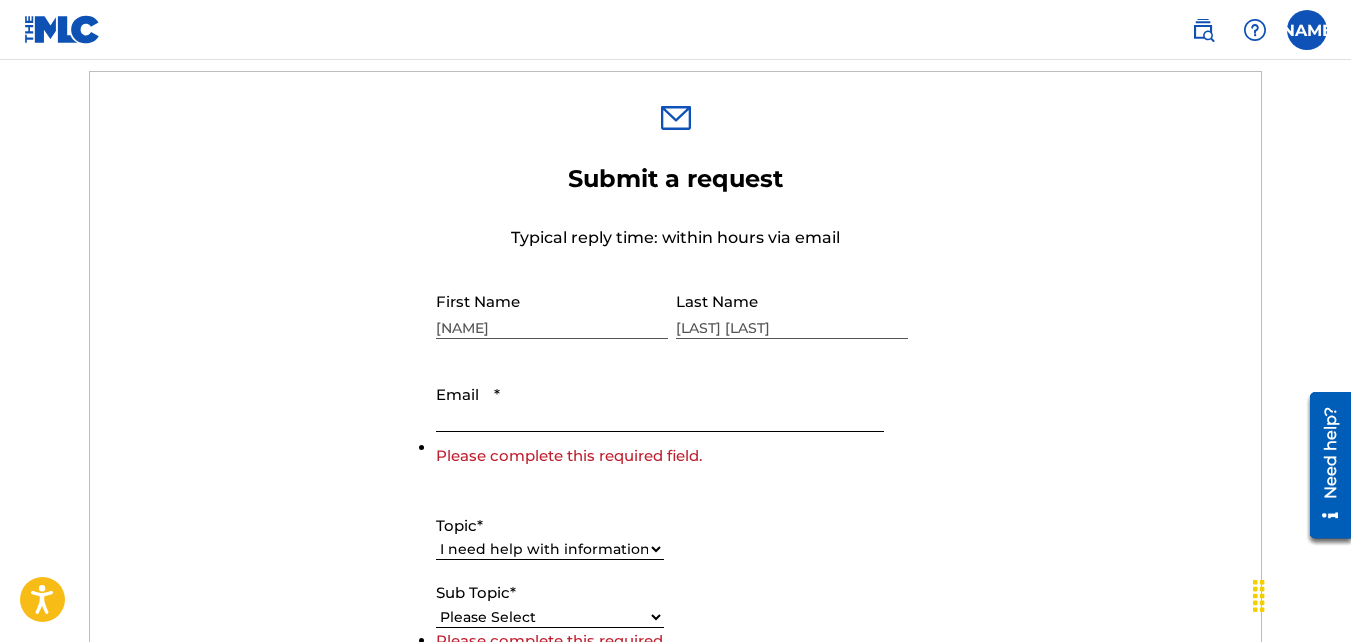 scroll, scrollTop: 663, scrollLeft: 0, axis: vertical 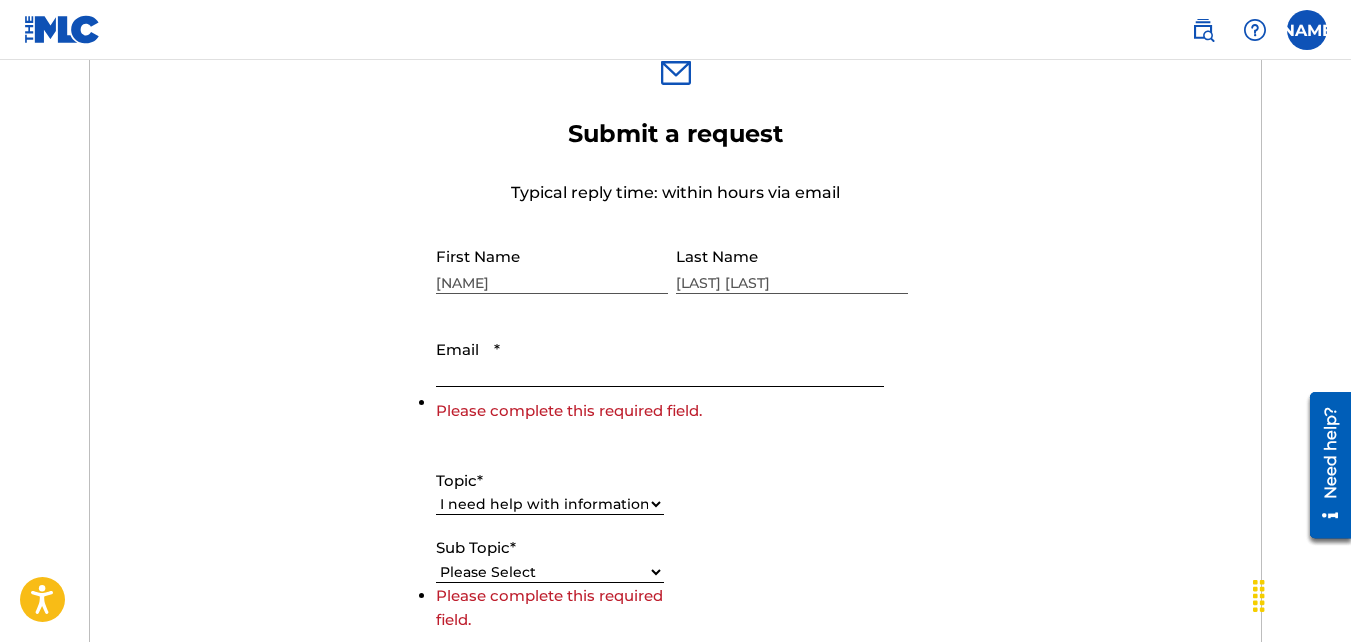 click on "Email *" at bounding box center (660, 358) 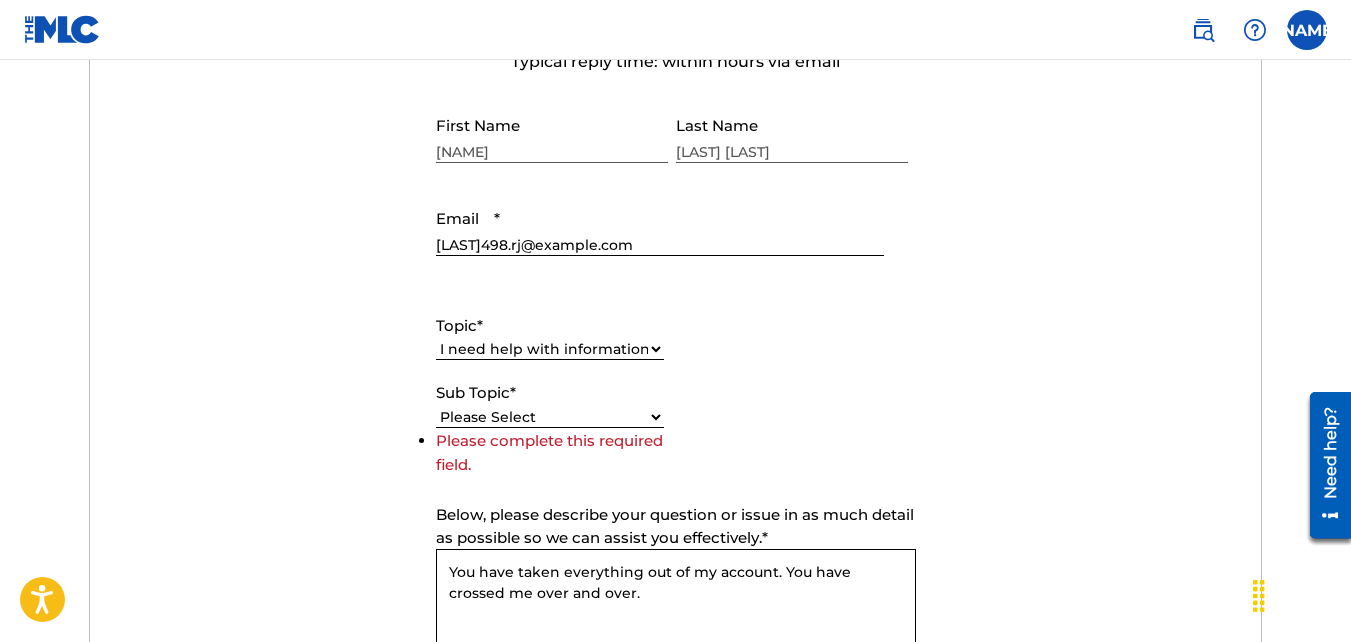 scroll, scrollTop: 797, scrollLeft: 0, axis: vertical 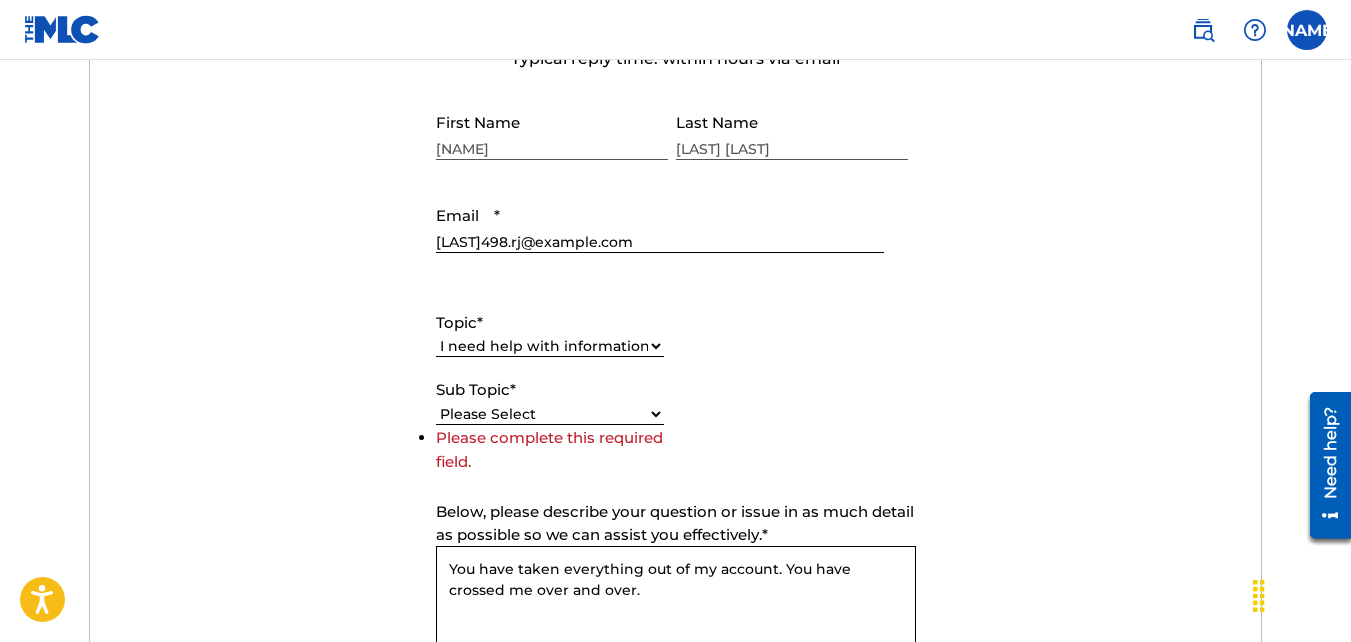 click on "Please Select I have a question about The MLC and its operation Why do I need to register my works with The MLC? I have a request for marketing with The MLC I want to apply for a position with The MLC I have feedback for The MLC" at bounding box center [550, 414] 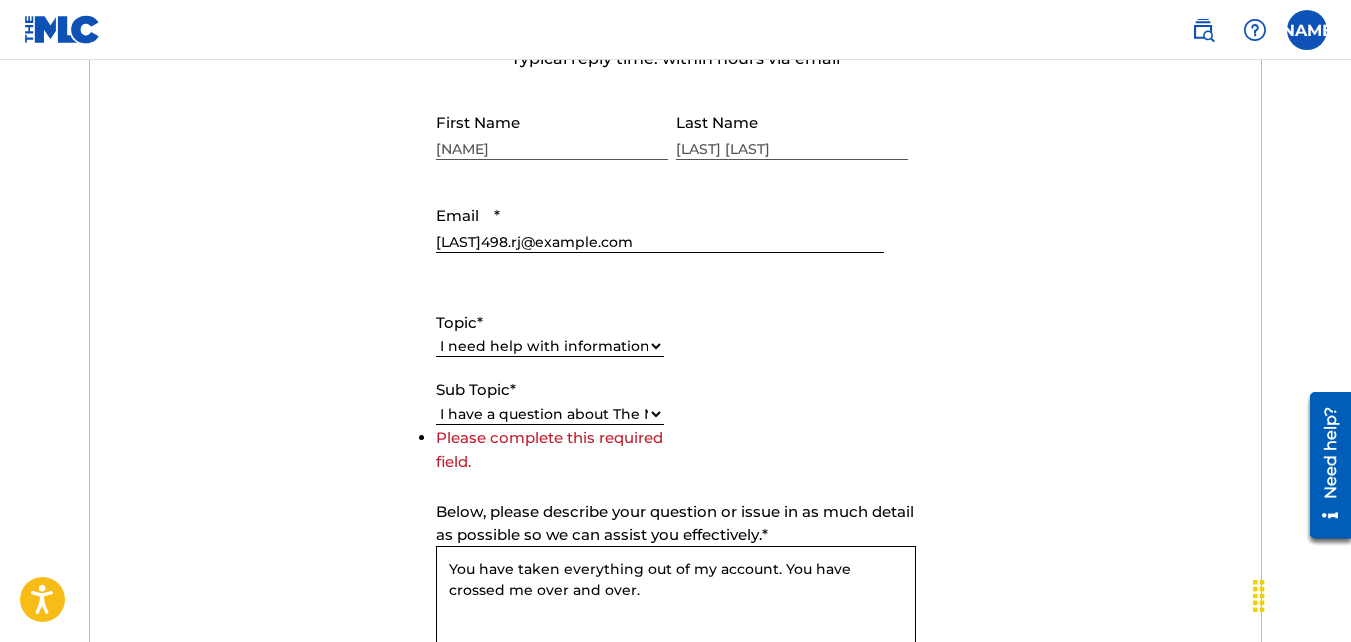 click on "Please Select I have a question about The MLC and its operation Why do I need to register my works with The MLC? I have a request for marketing with The MLC I want to apply for a position with The MLC I have feedback for The MLC" at bounding box center (550, 414) 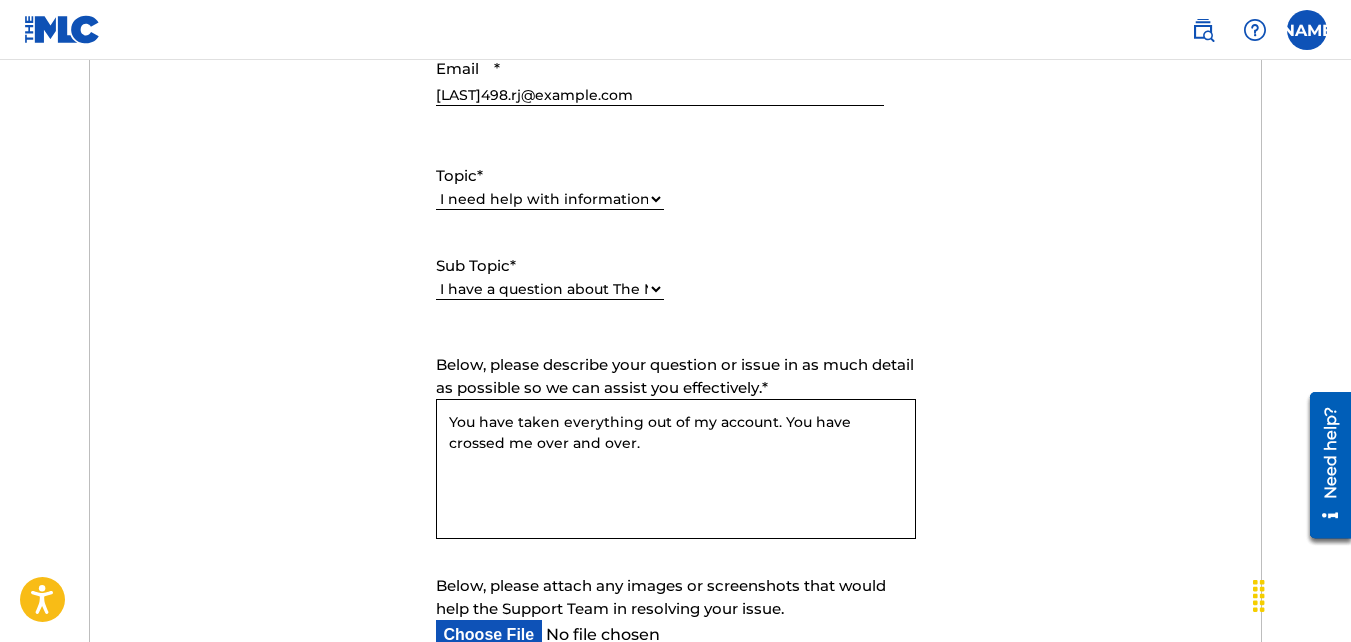 scroll, scrollTop: 979, scrollLeft: 0, axis: vertical 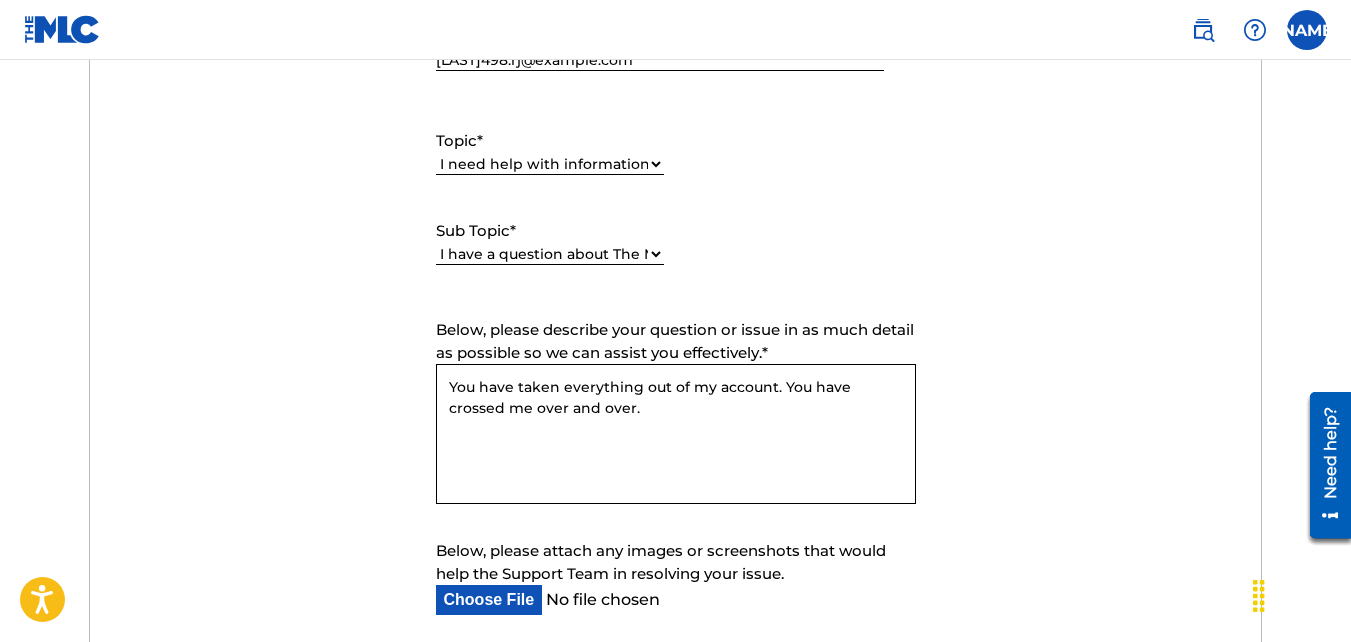 click on "You have taken everything out of my account. You have crossed me over and over." at bounding box center [676, 434] 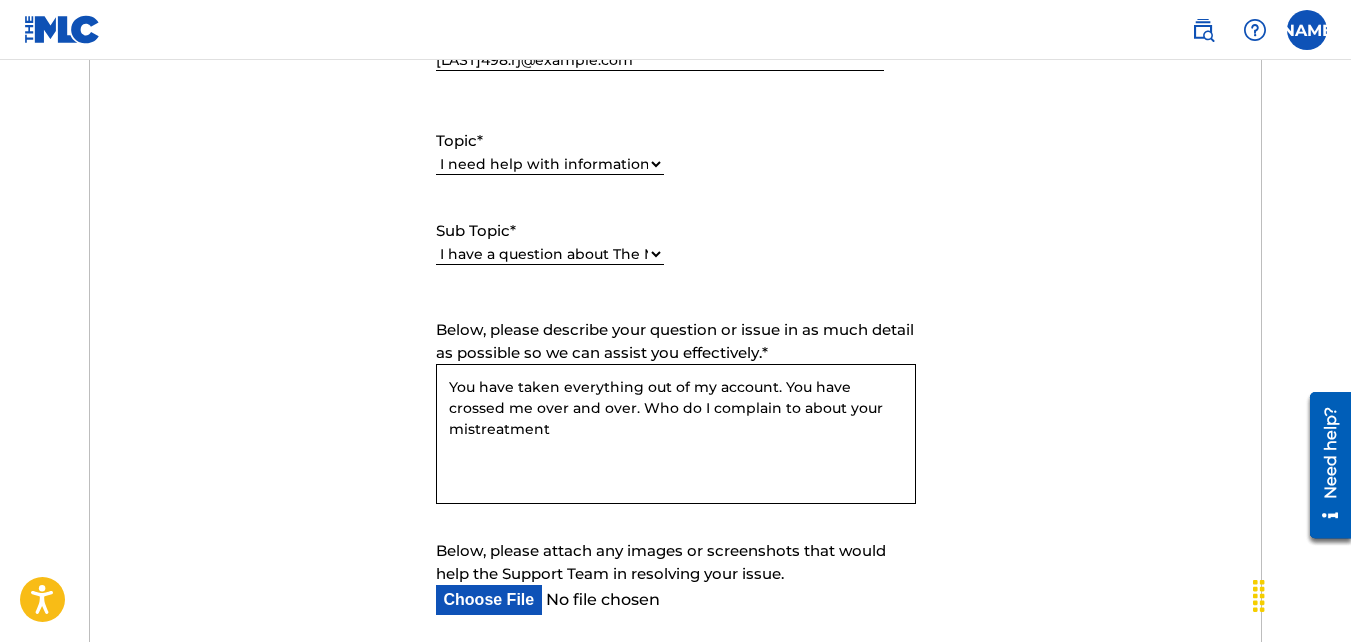 type on "You have taken everything out of my account. You have crossed me over and over. Who do I complain to about your mistreatment" 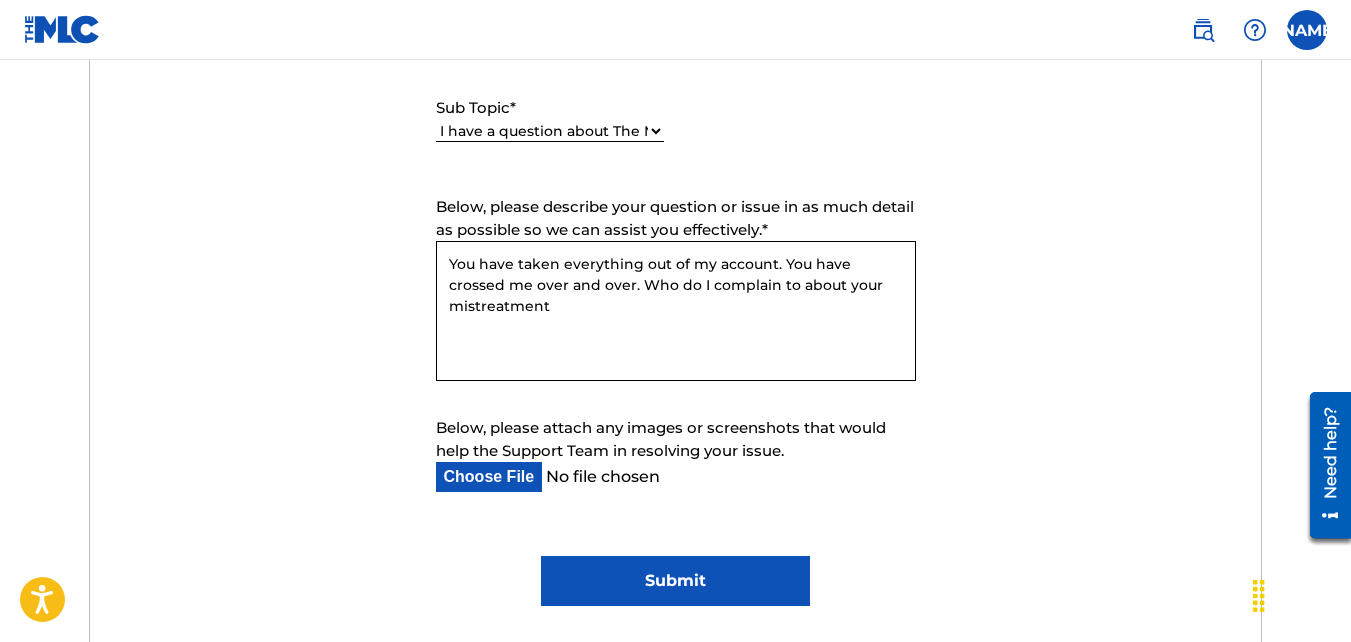 scroll, scrollTop: 1103, scrollLeft: 0, axis: vertical 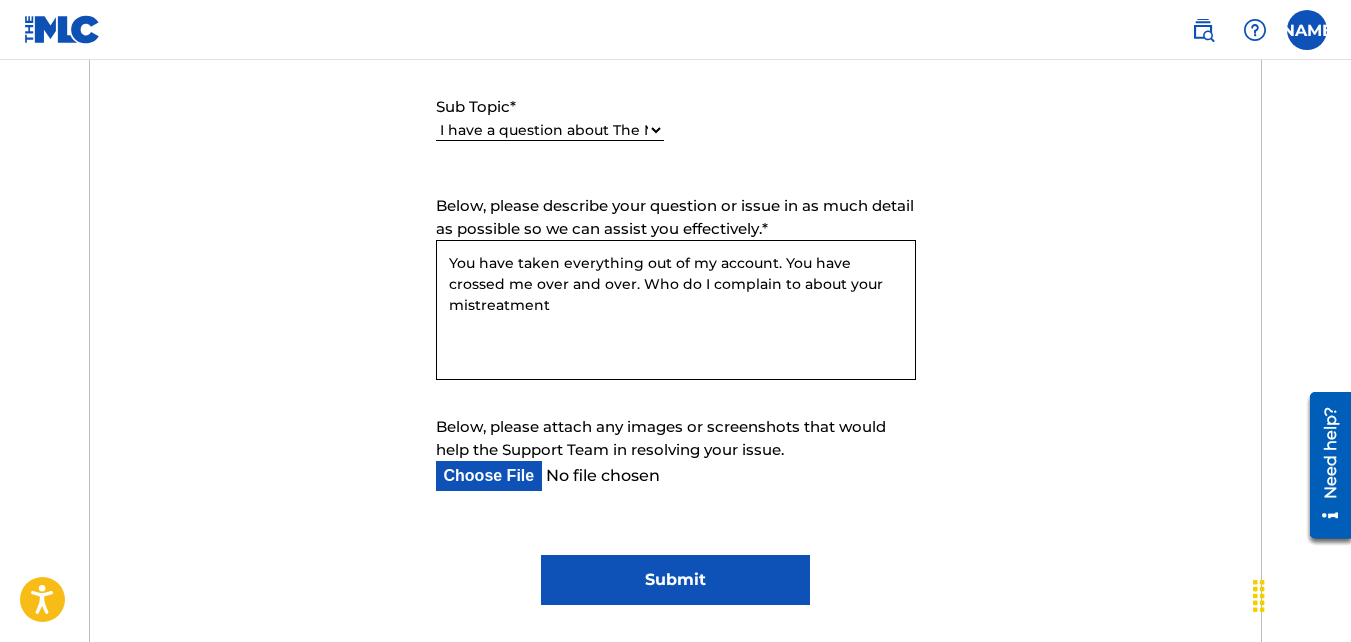 click on "Below, please attach any images or screenshots that would help the Support Team in resolving your issue." at bounding box center (660, 476) 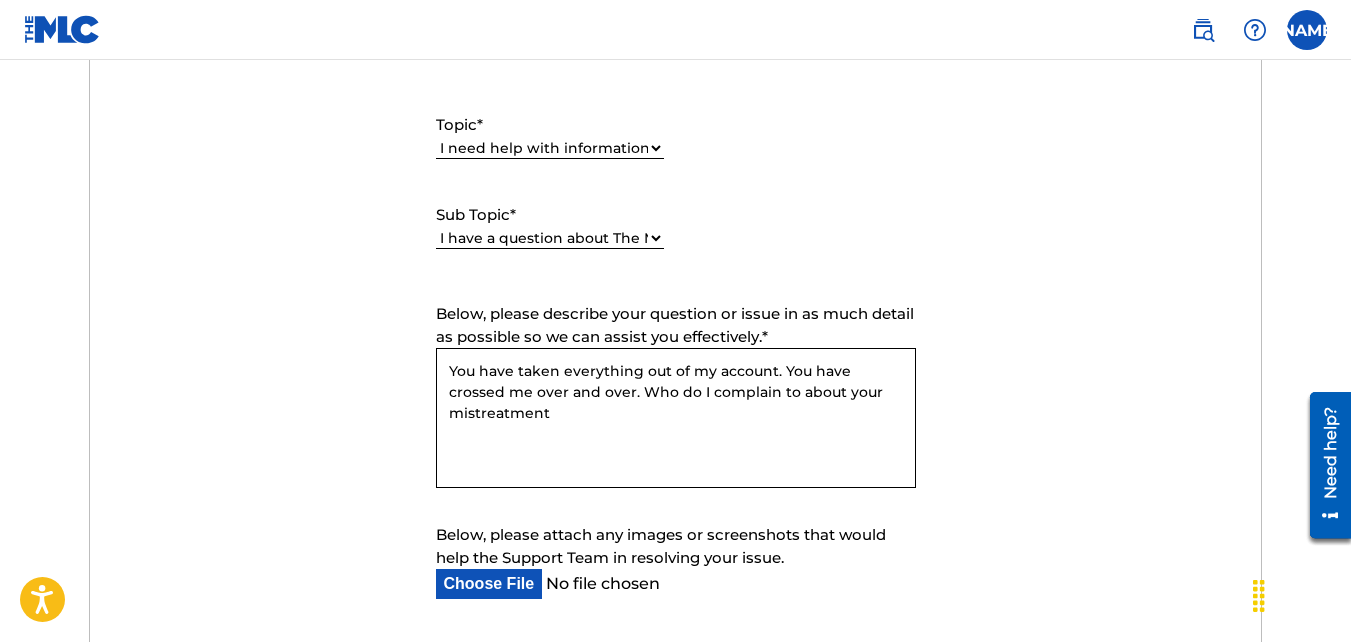 scroll, scrollTop: 1002, scrollLeft: 0, axis: vertical 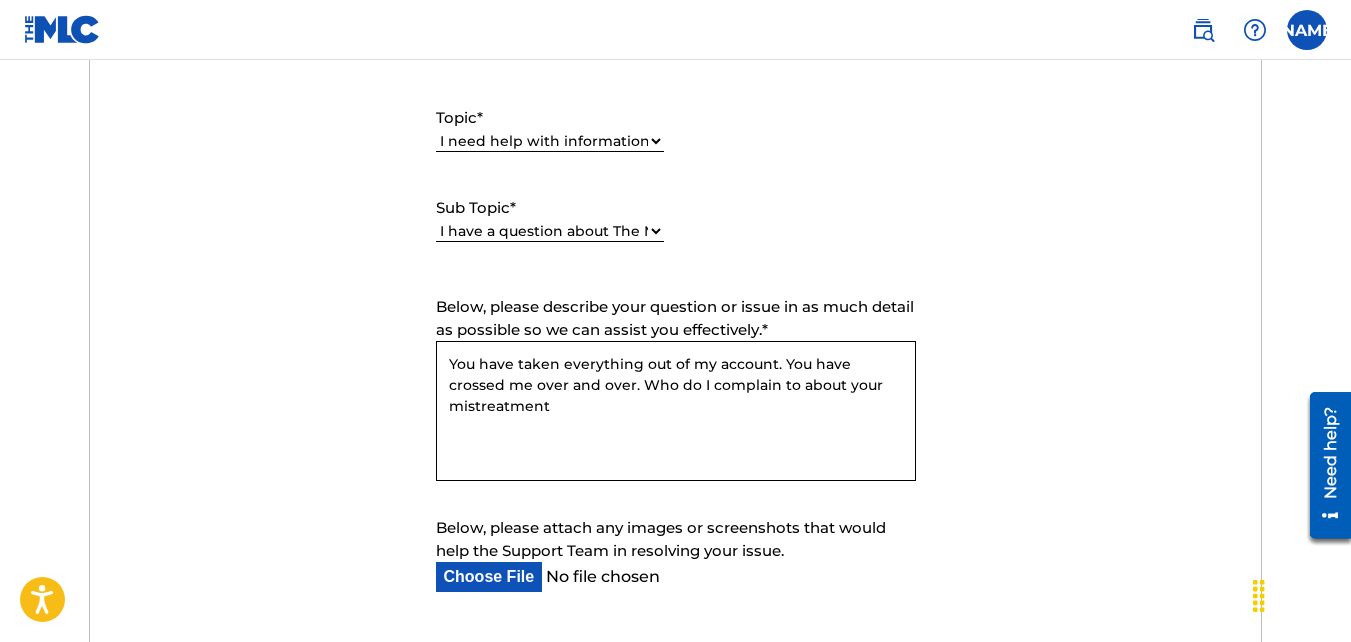 click on "Below, please attach any images or screenshots that would help the Support Team in resolving your issue." at bounding box center [660, 577] 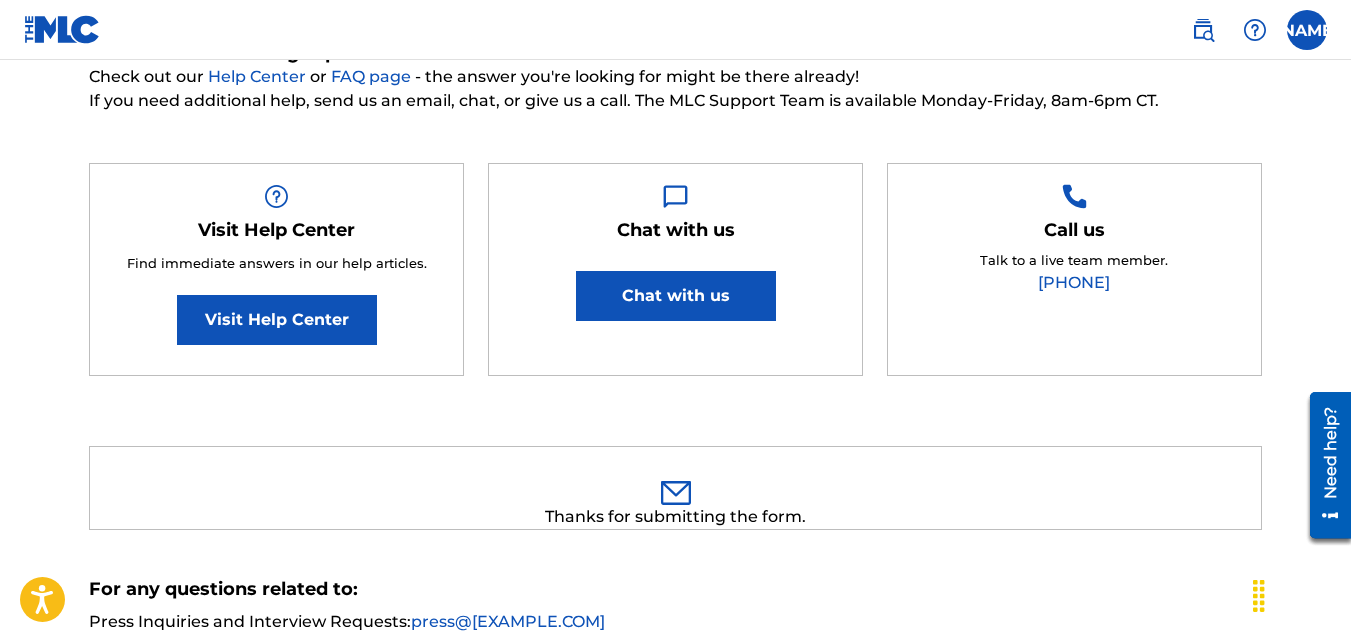 scroll, scrollTop: 0, scrollLeft: 0, axis: both 